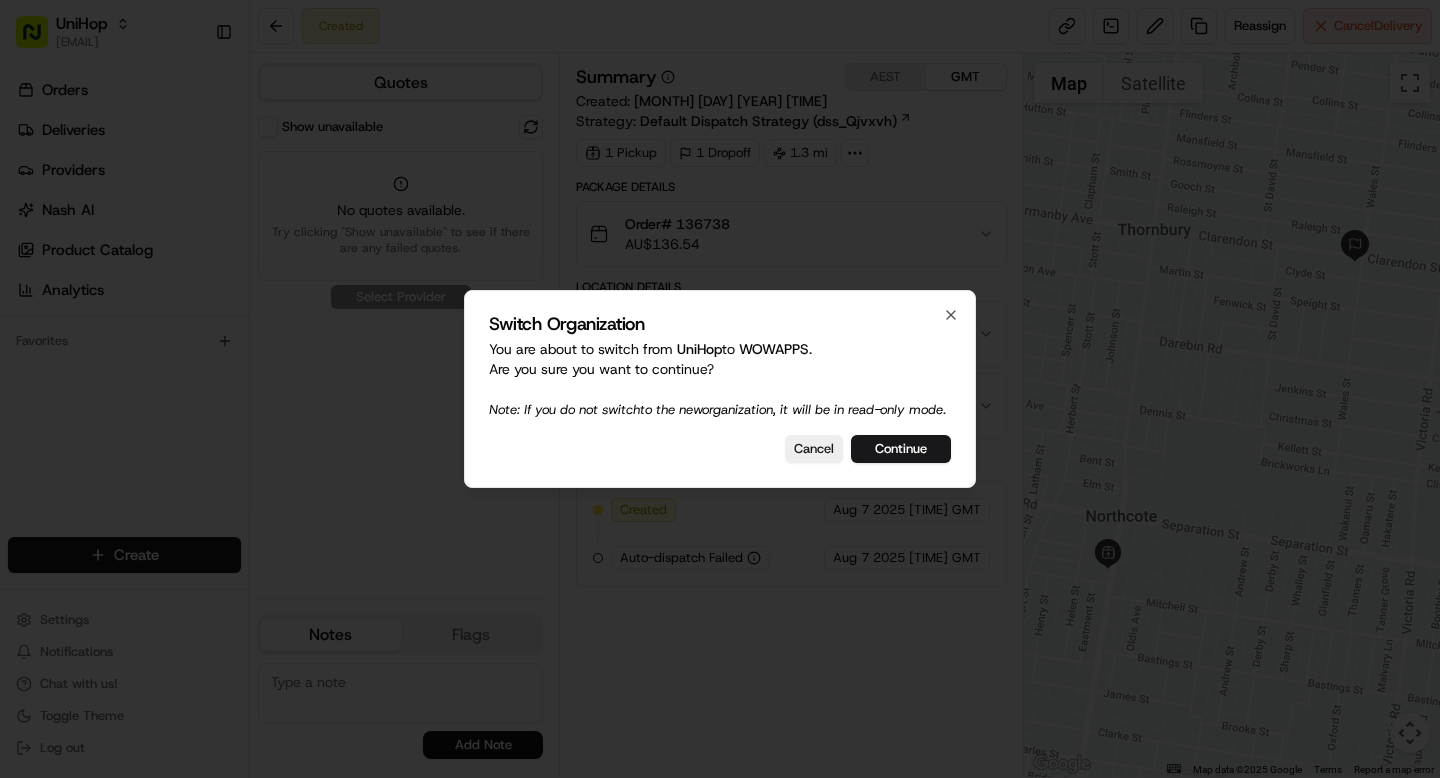 scroll, scrollTop: 0, scrollLeft: 0, axis: both 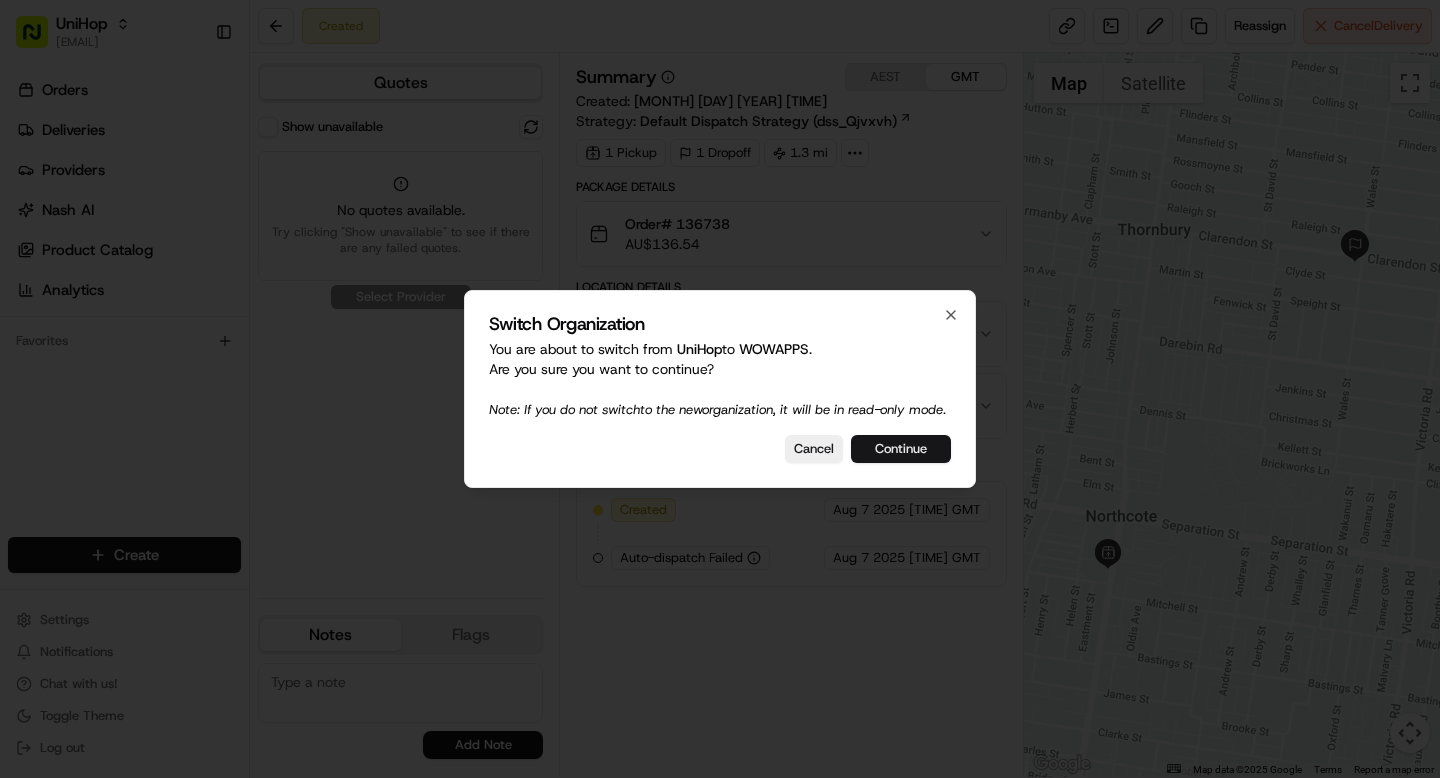 click on "Continue" at bounding box center [901, 449] 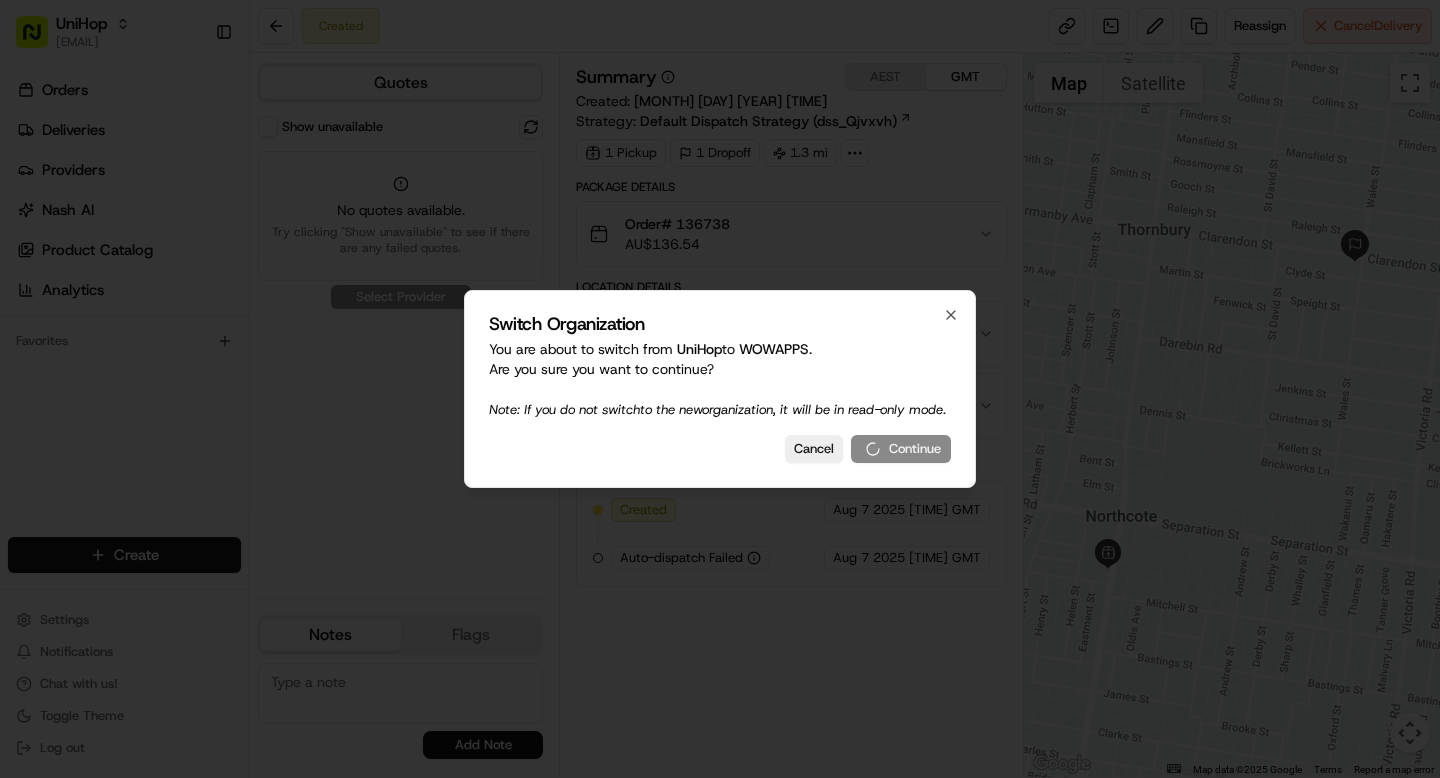 click on "Cancel Continue" at bounding box center (720, 449) 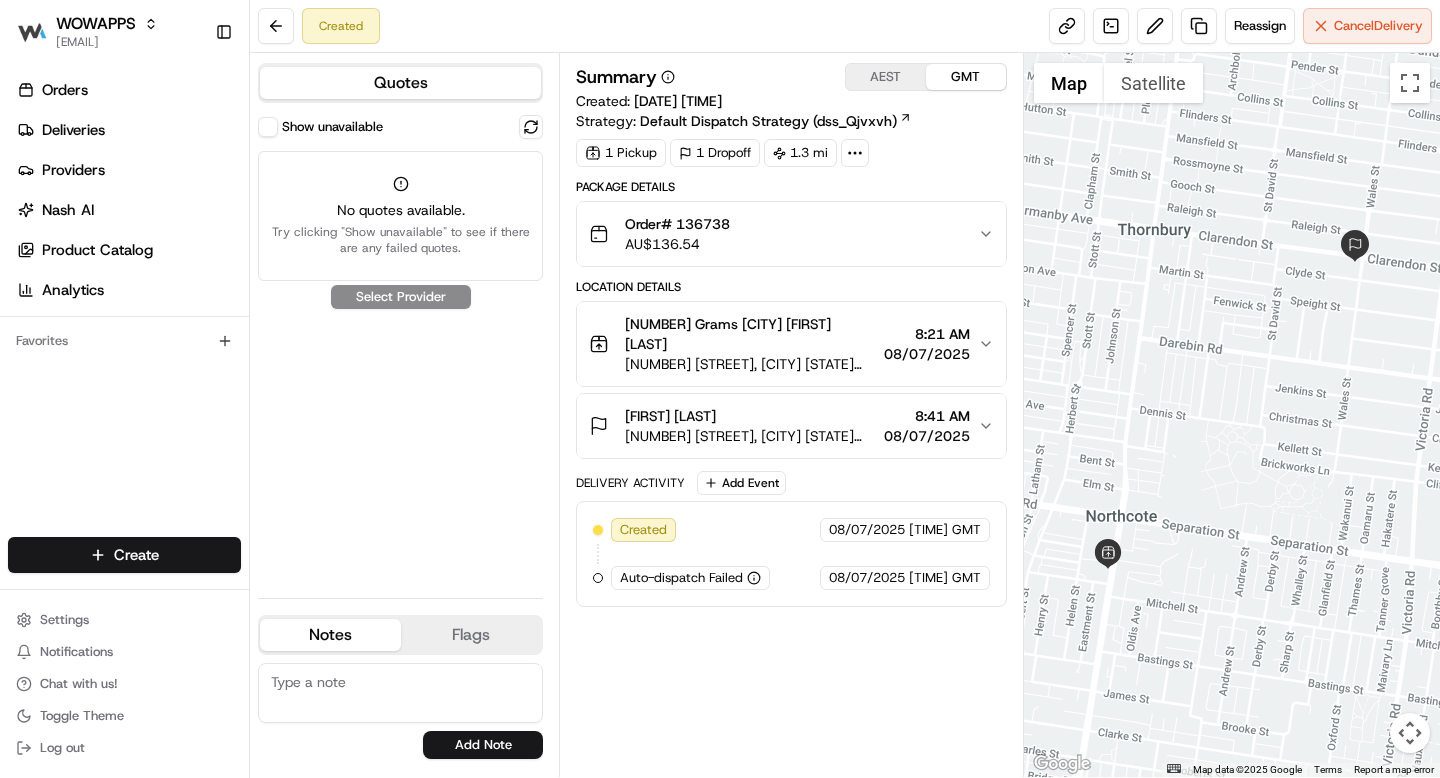 click on "Show unavailable" at bounding box center [268, 127] 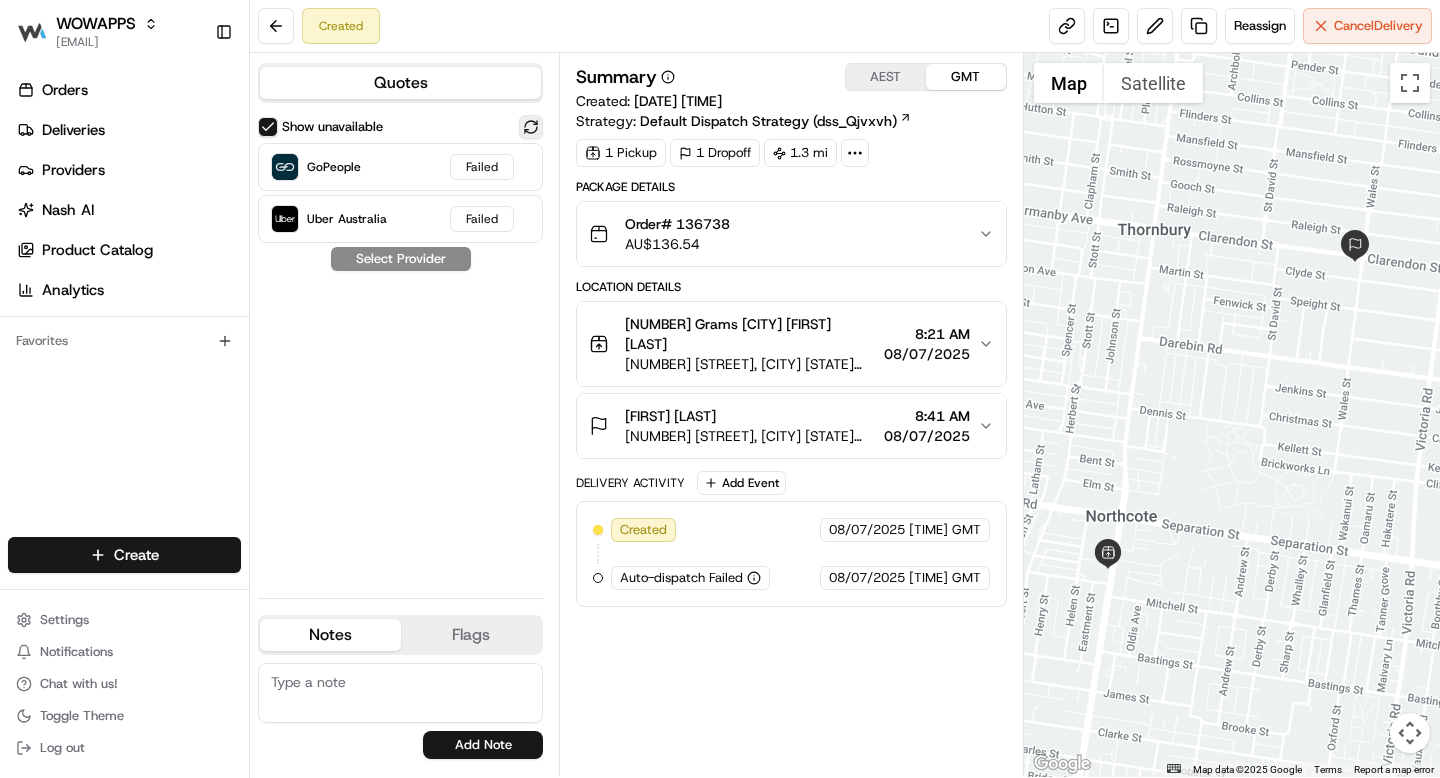 click at bounding box center (531, 127) 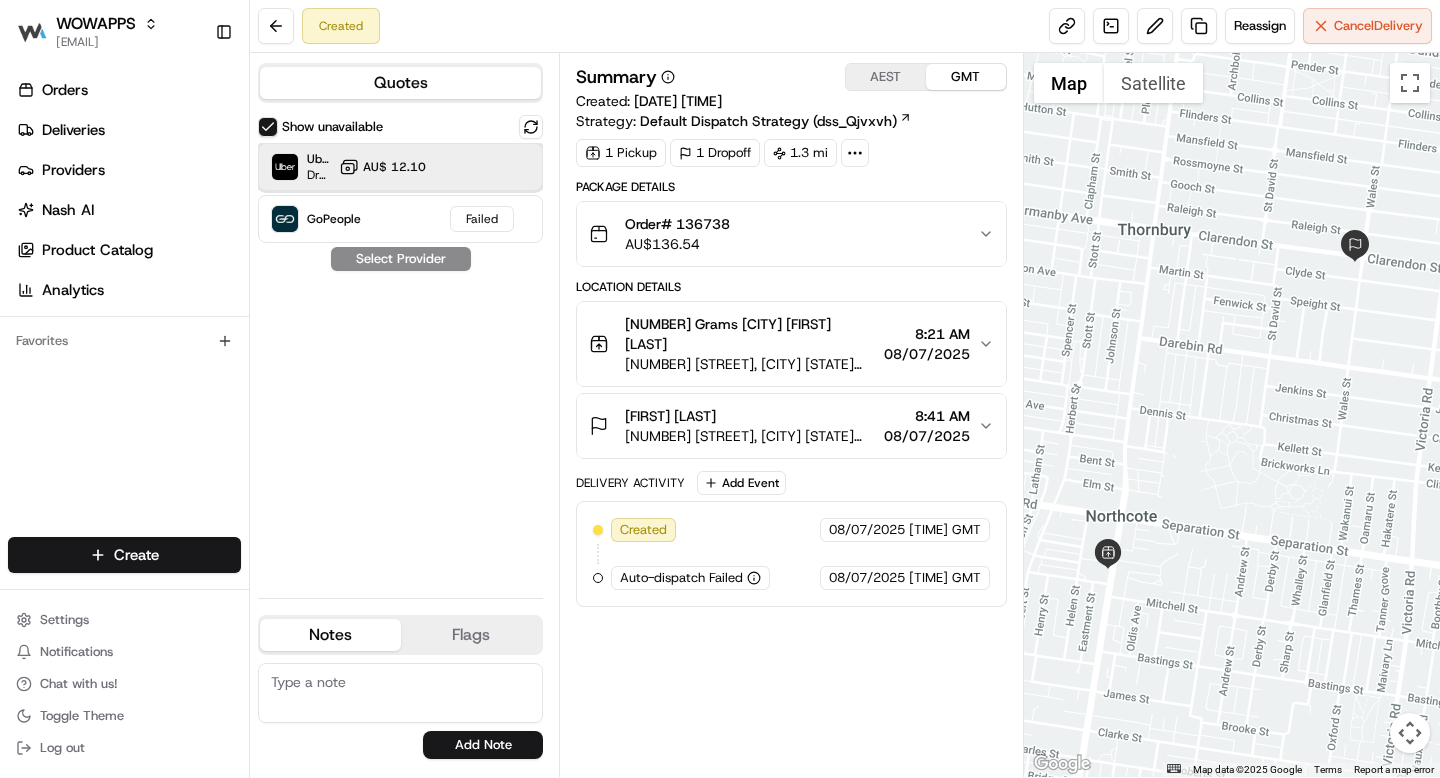 click at bounding box center (482, 167) 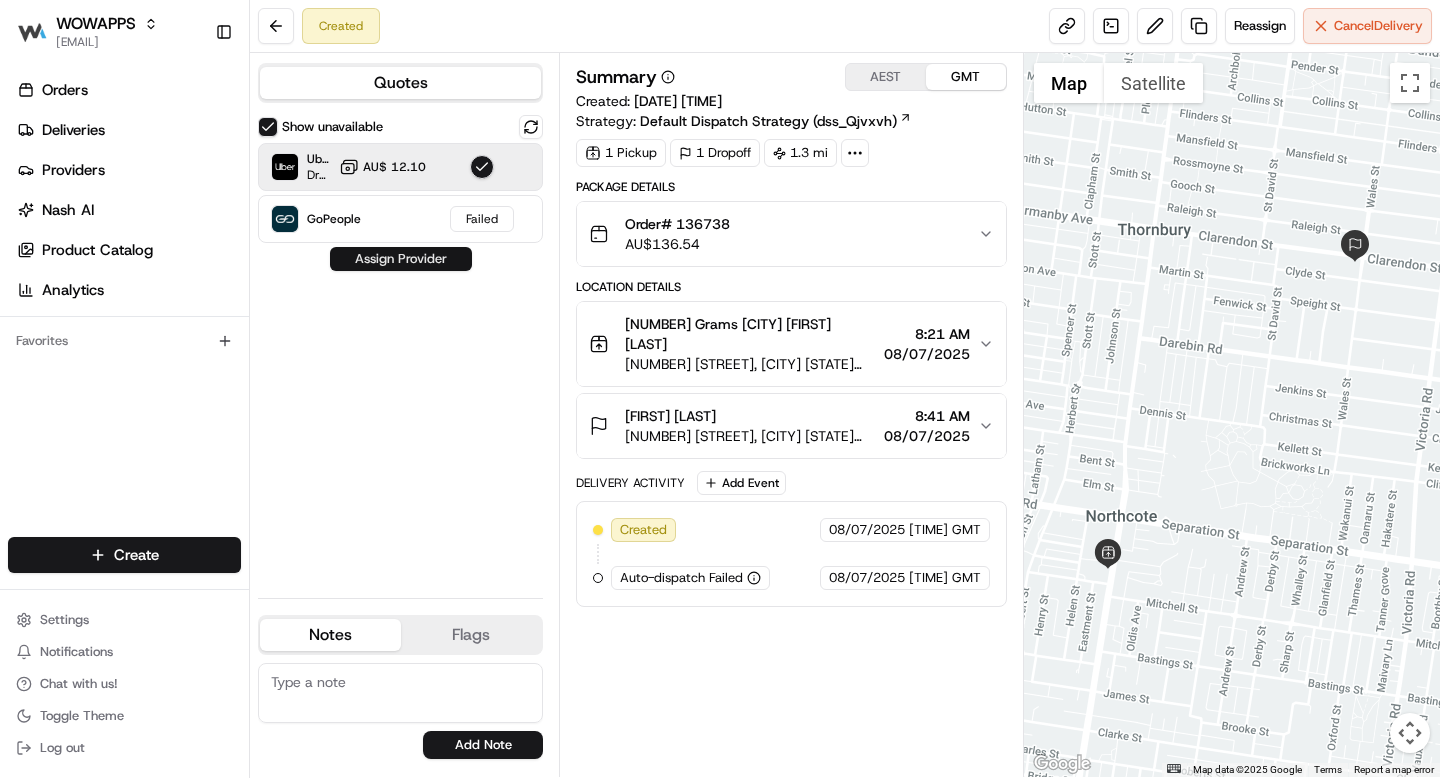 click on "Assign Provider" at bounding box center (401, 259) 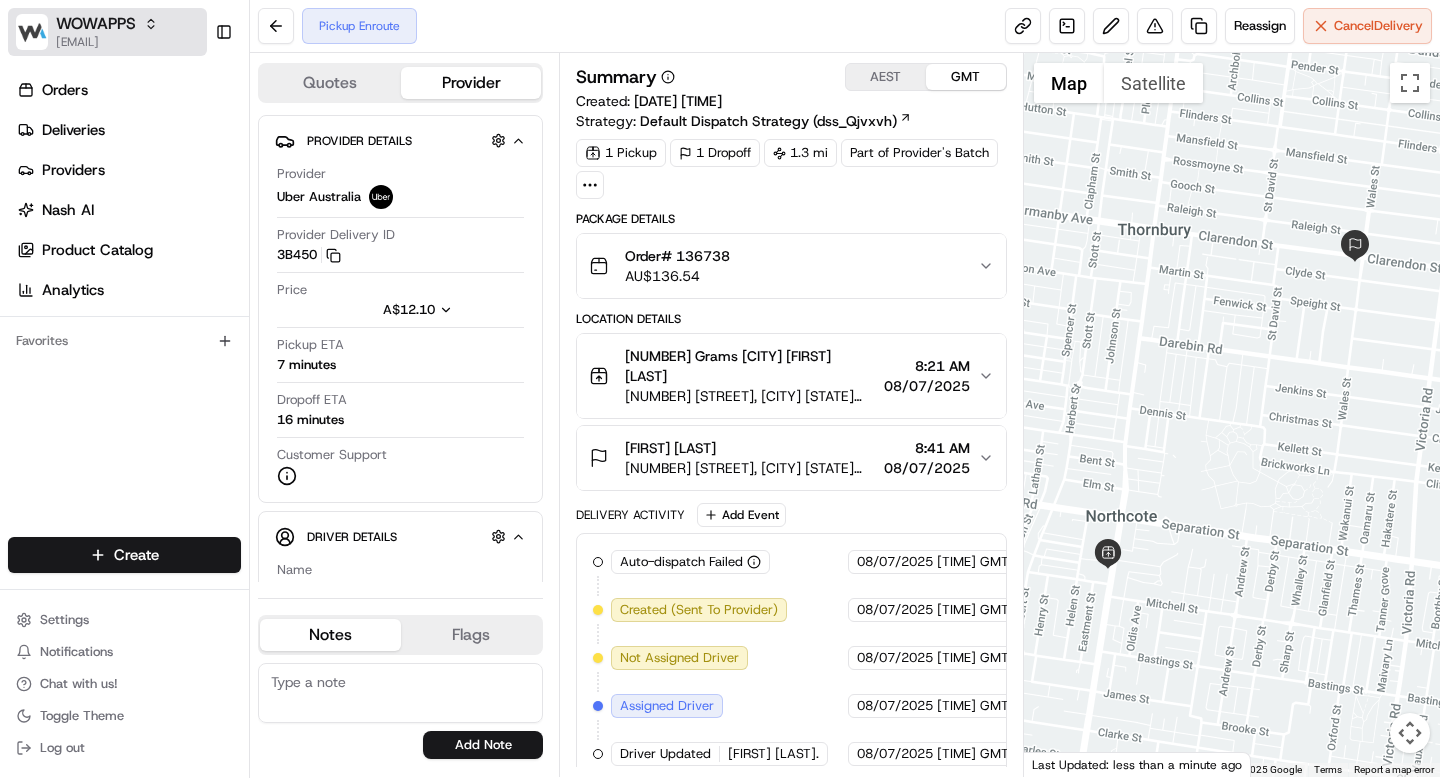 click on "[EMAIL]" at bounding box center [107, 42] 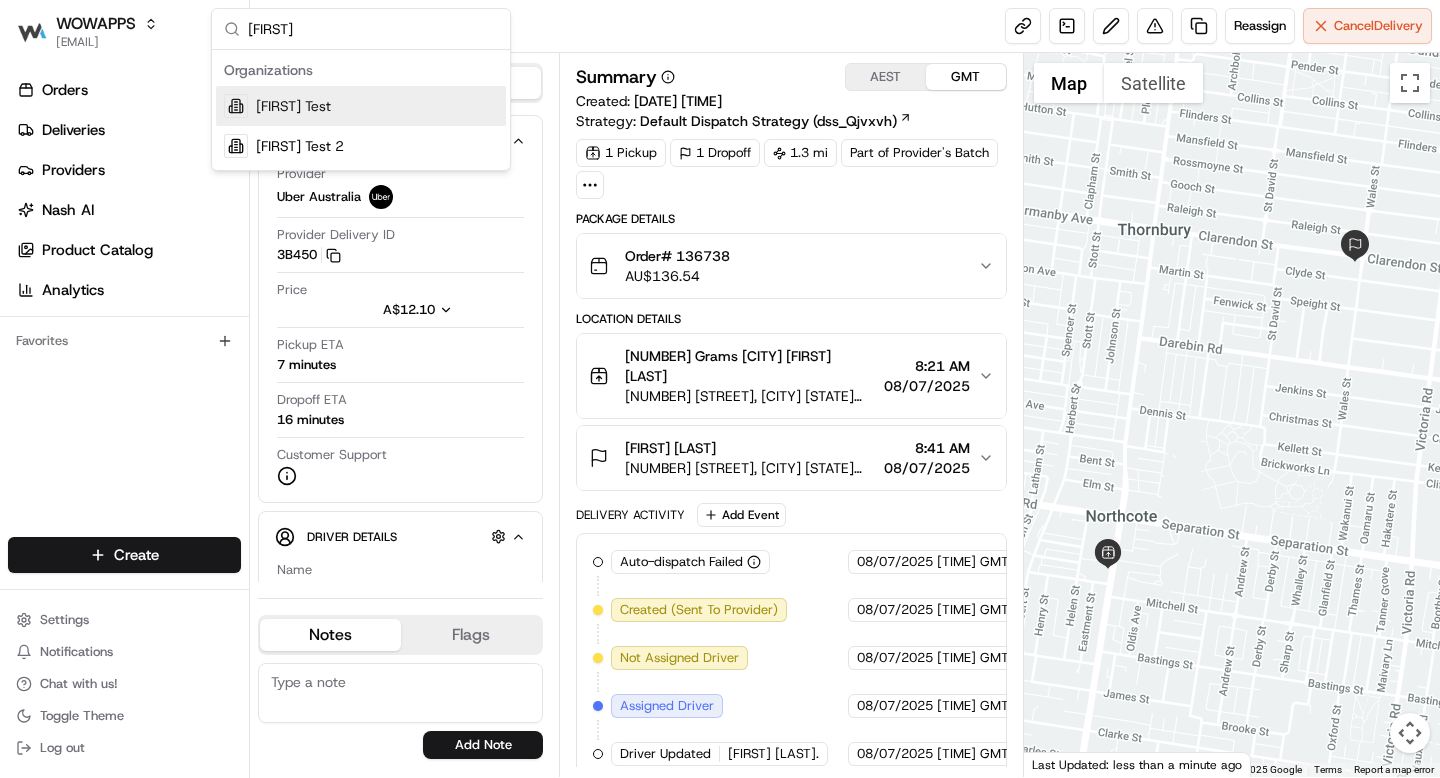 type on "Hasa" 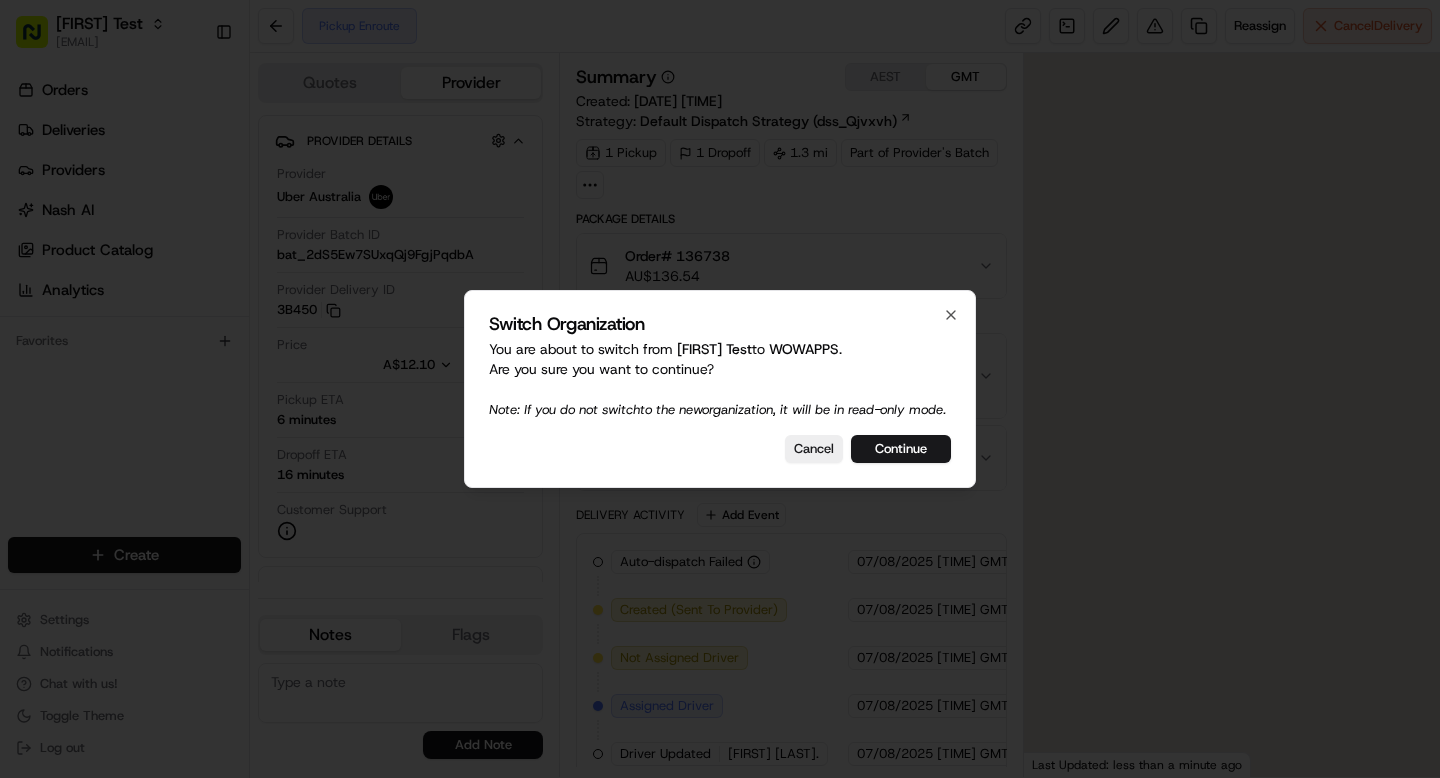 click at bounding box center [720, 389] 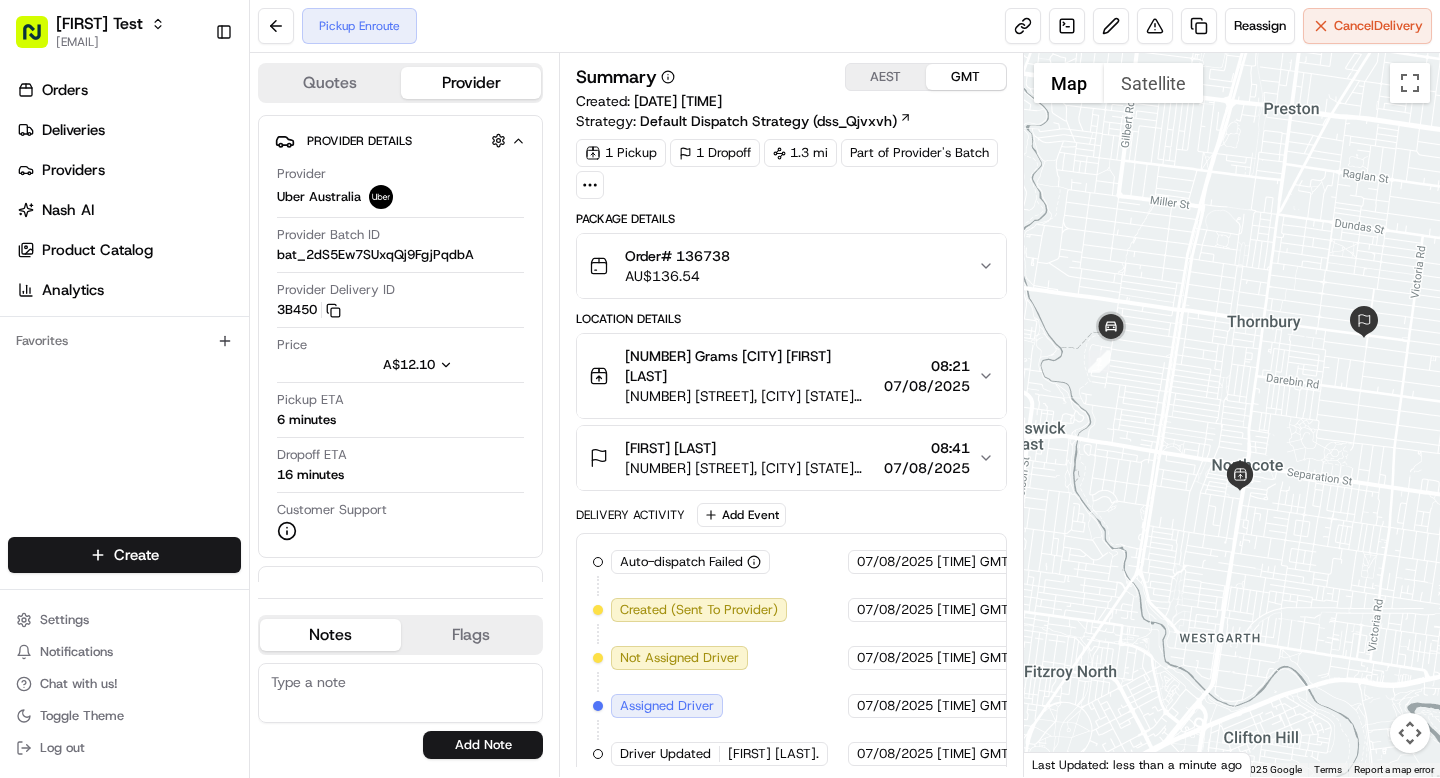 click on "Deliveries" at bounding box center (73, 130) 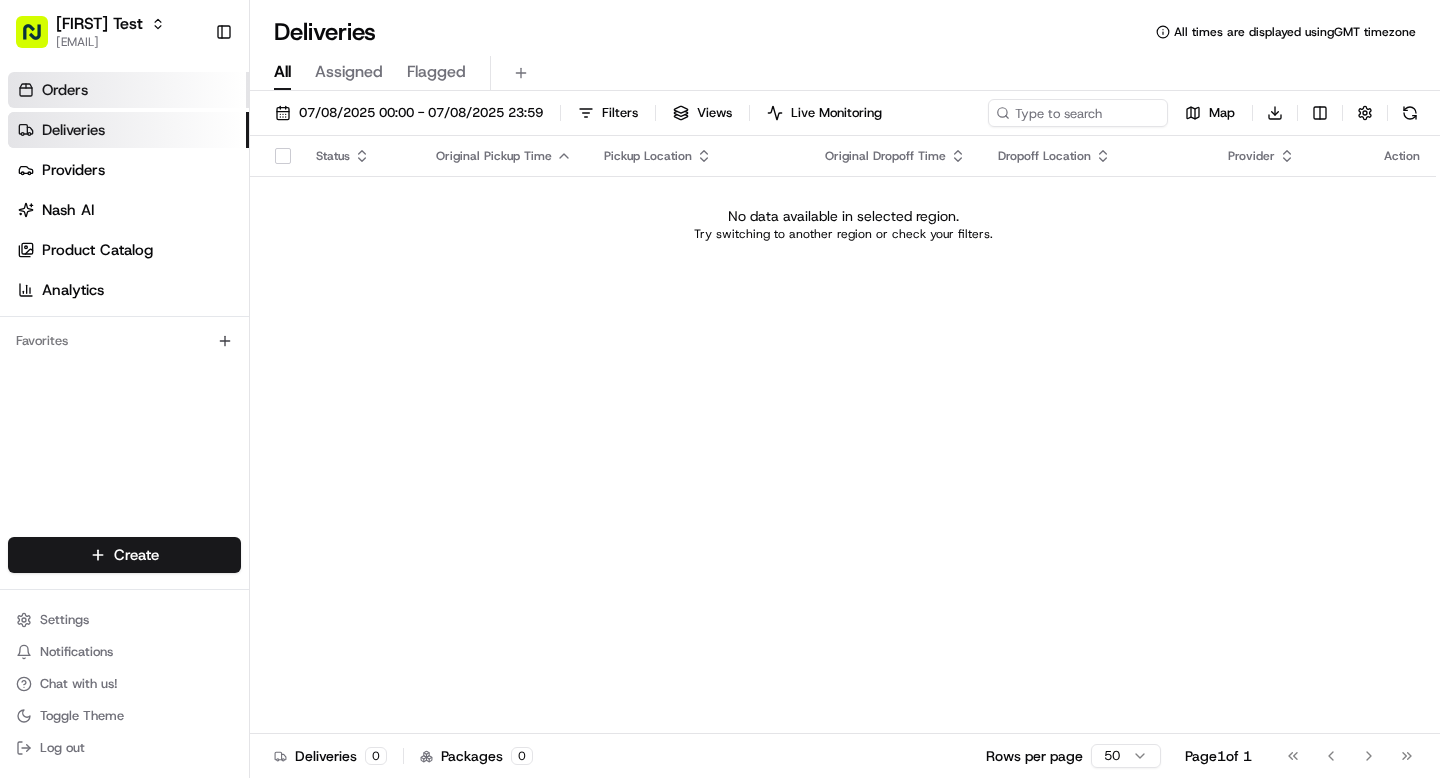 click on "Orders" at bounding box center [128, 90] 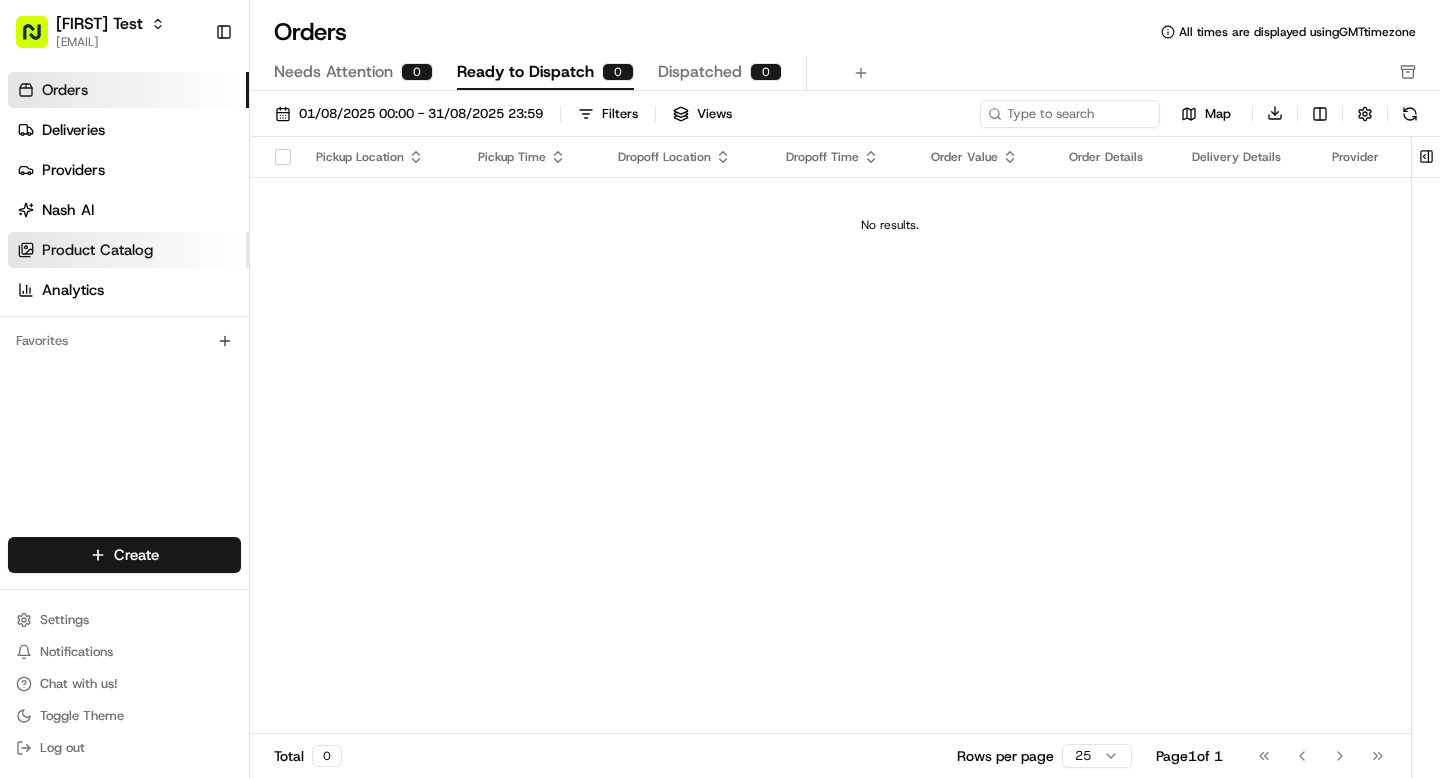 click on "Product Catalog" at bounding box center [97, 250] 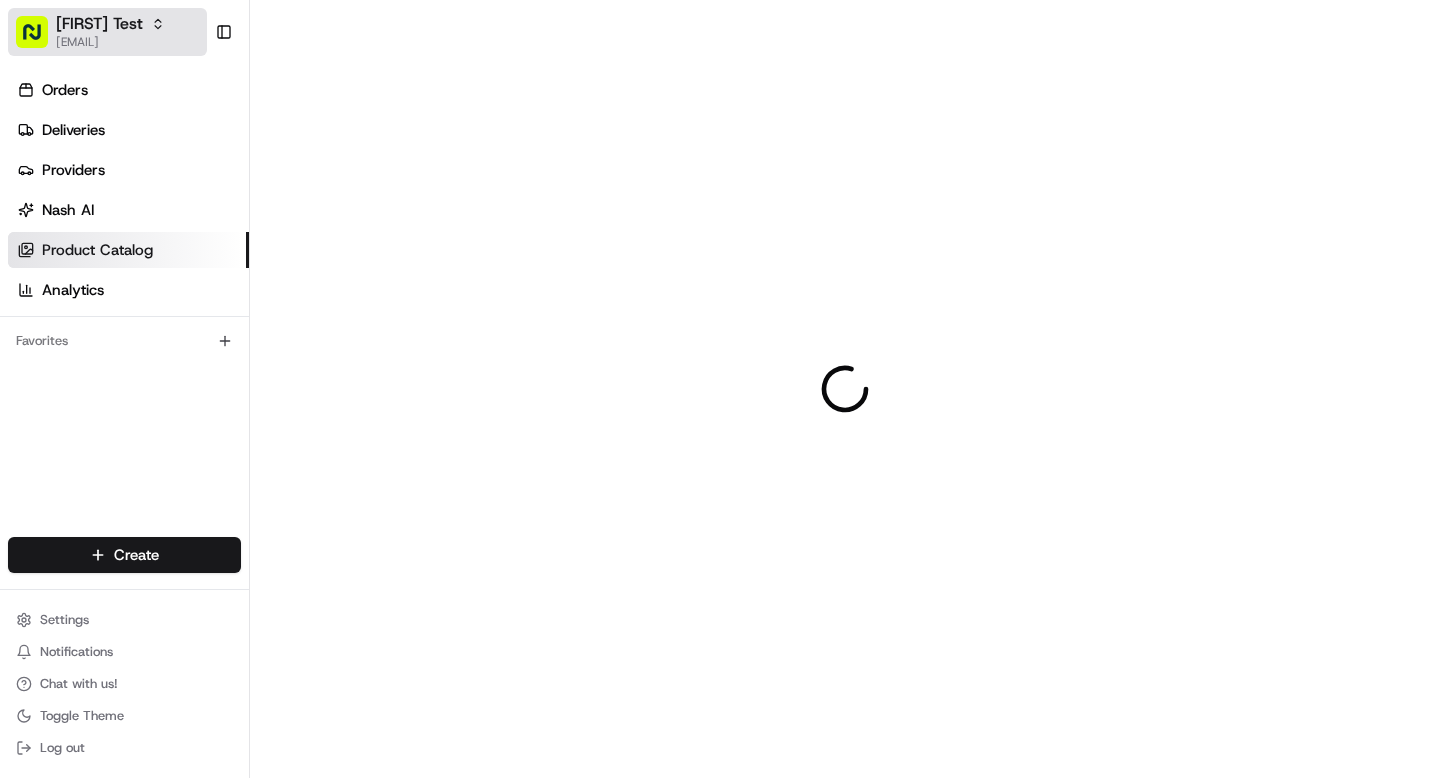 click on "[EMAIL]" at bounding box center (110, 42) 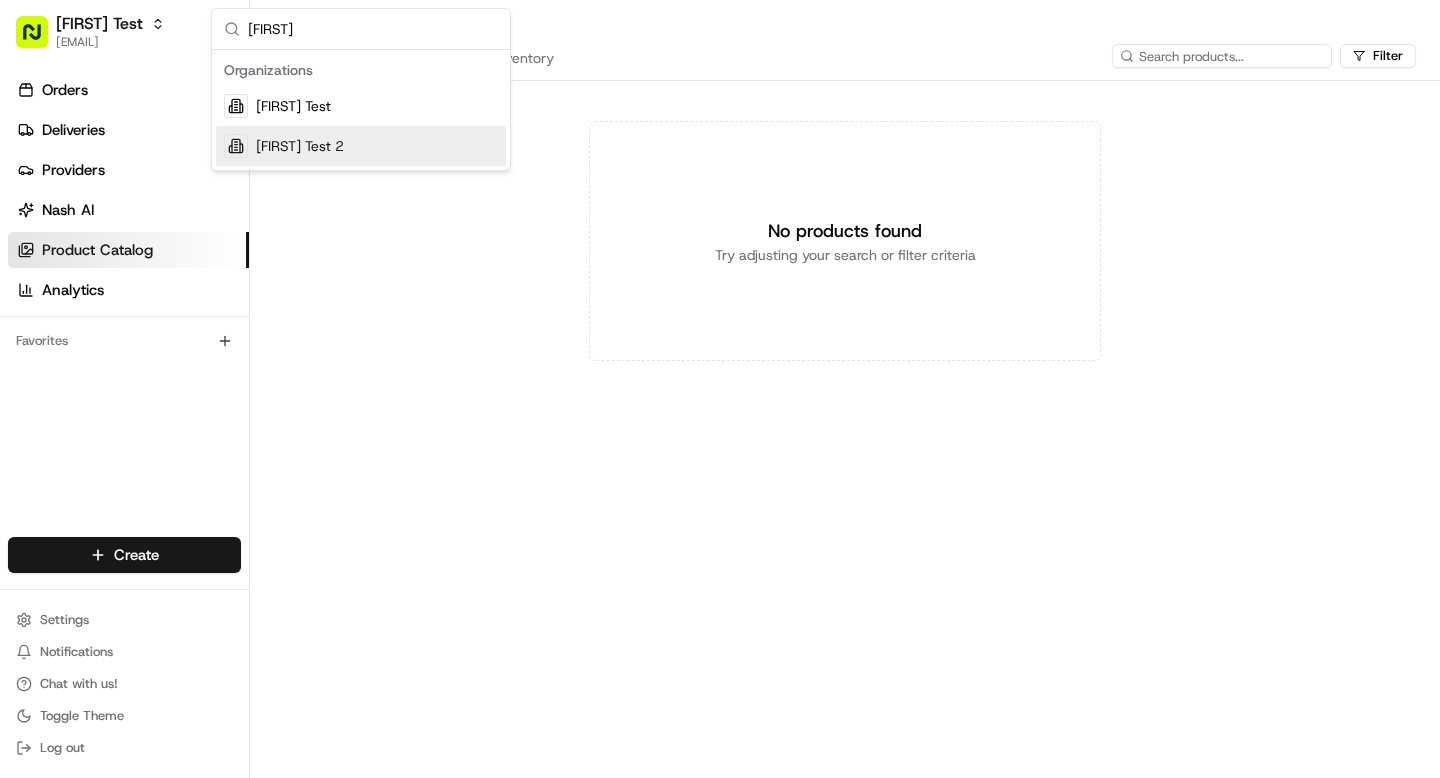 type on "Hasaa" 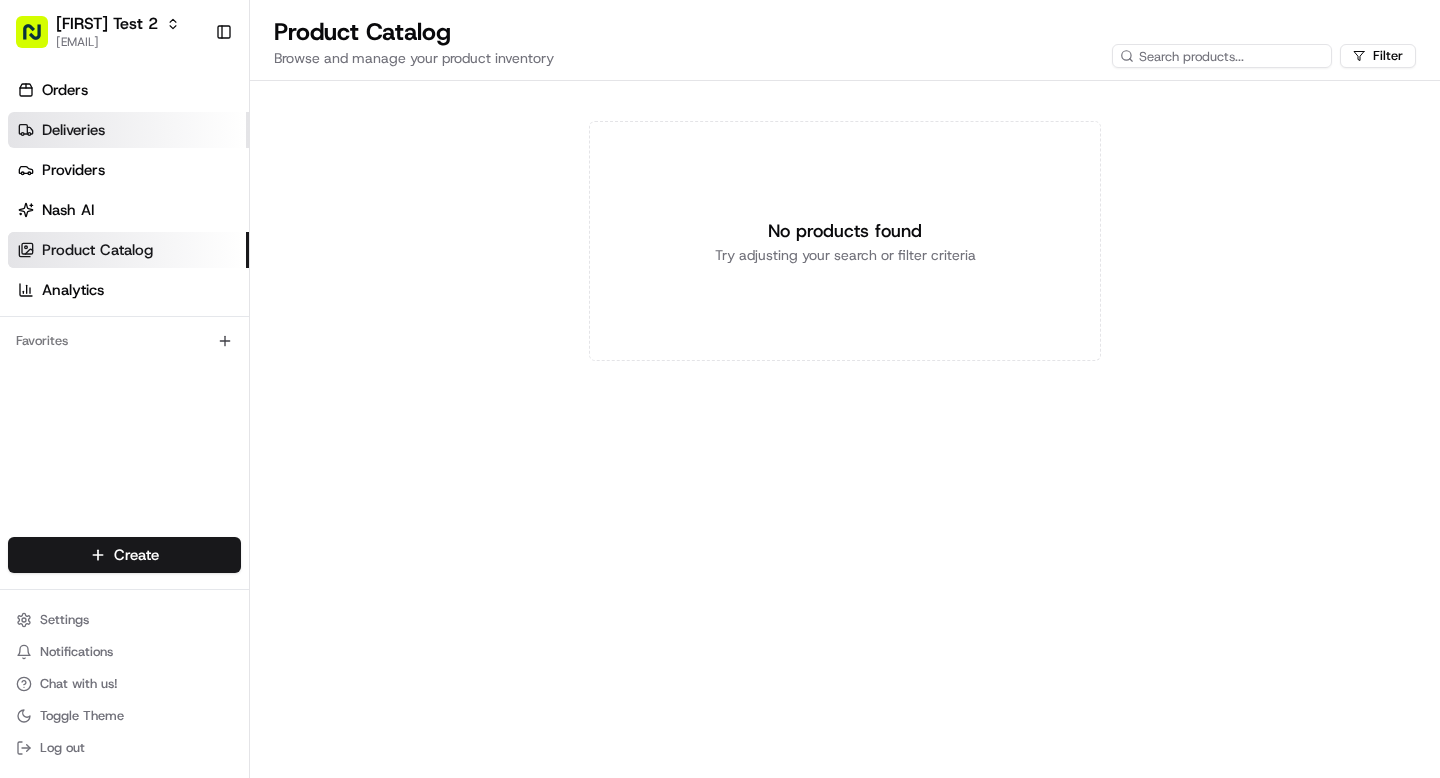 click on "Deliveries" at bounding box center [128, 130] 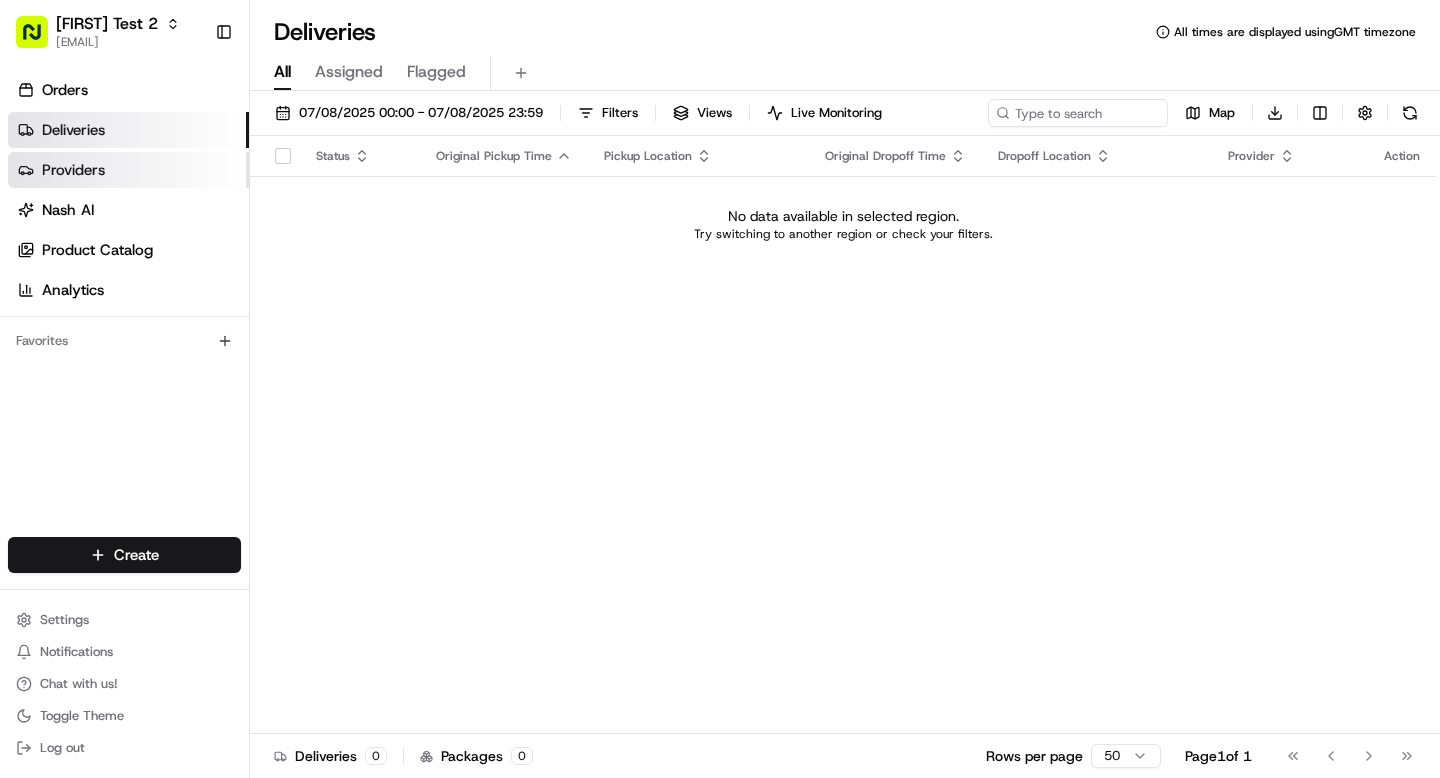 click on "Providers" at bounding box center [73, 170] 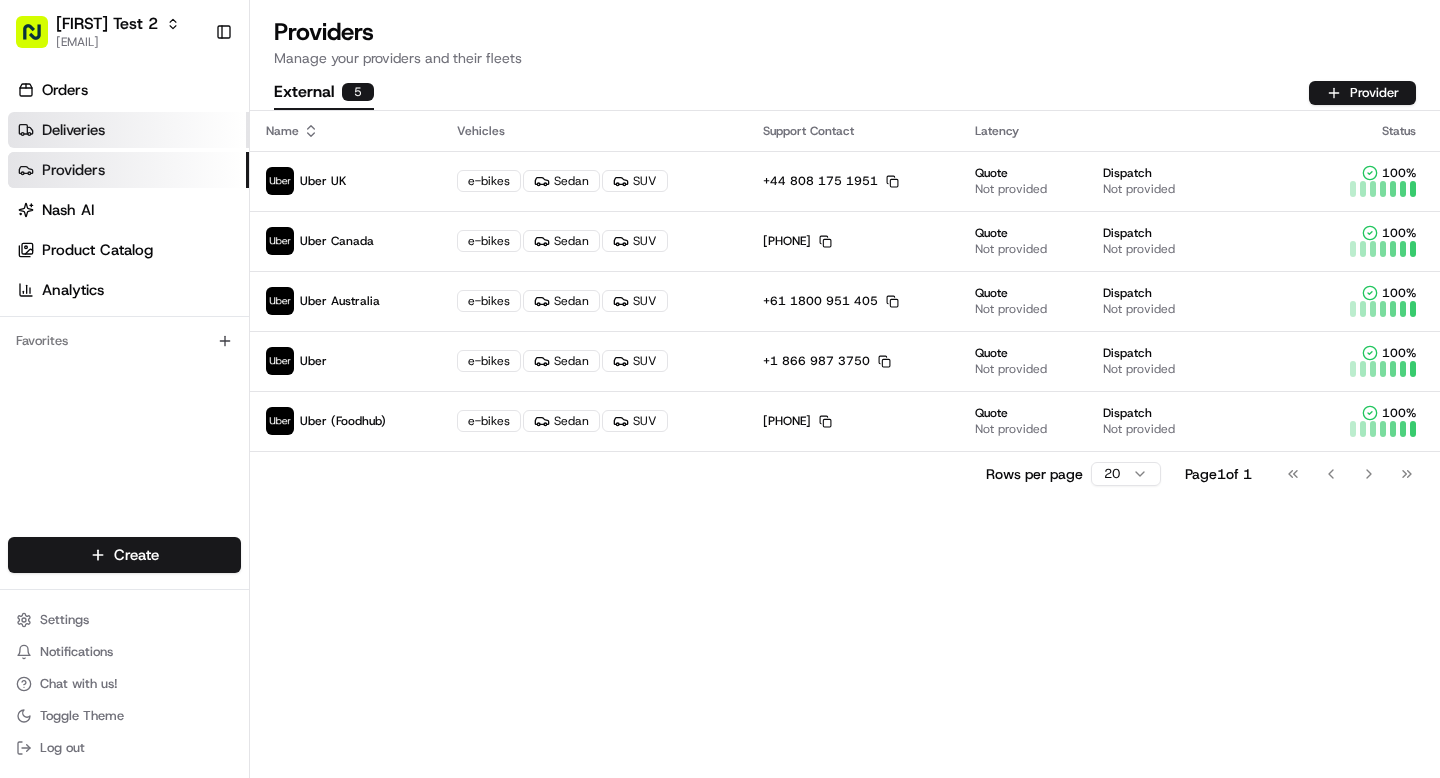 click on "Deliveries" at bounding box center (73, 130) 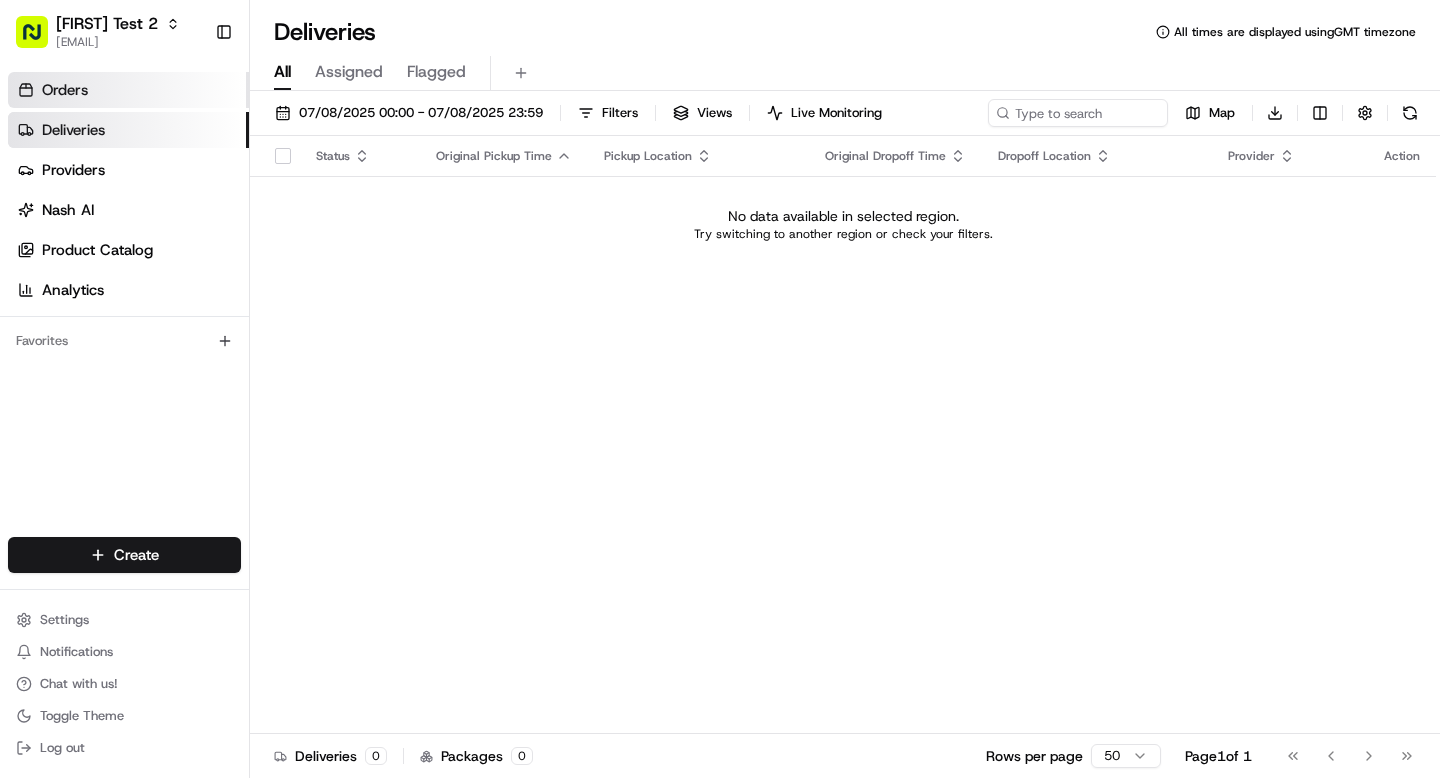click on "Orders" at bounding box center (65, 90) 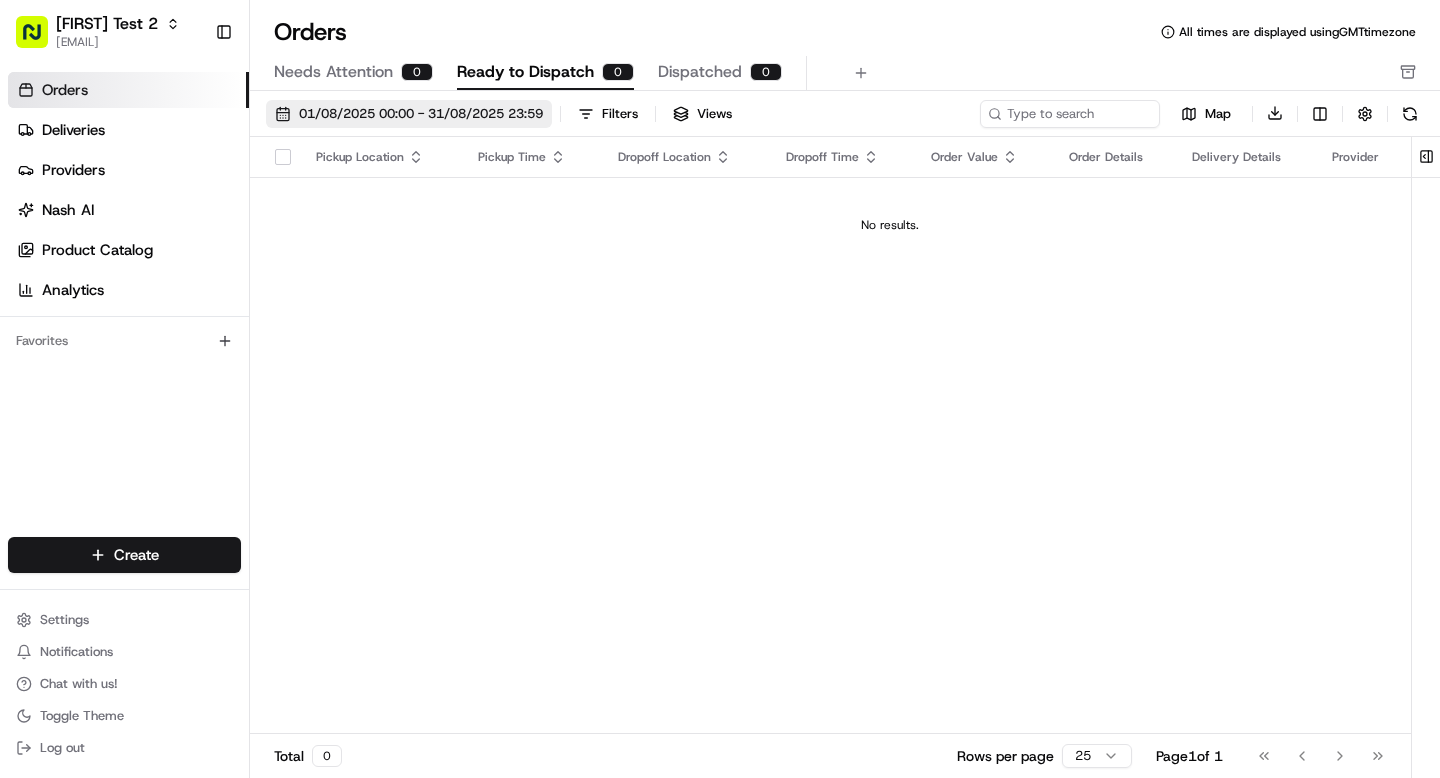 click on "01/08/2025 00:00 - 31/08/2025 23:59" at bounding box center [421, 114] 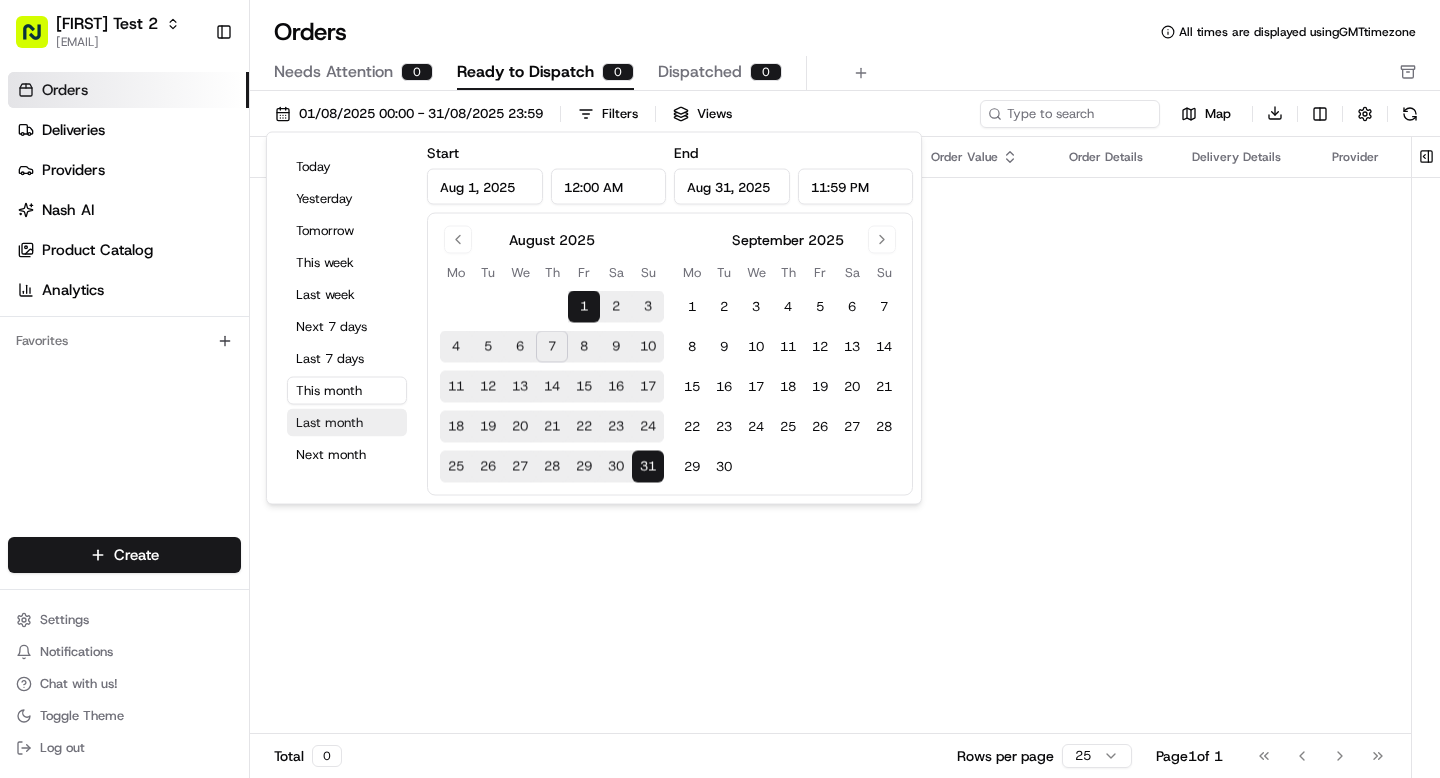 click on "Last month" at bounding box center [347, 423] 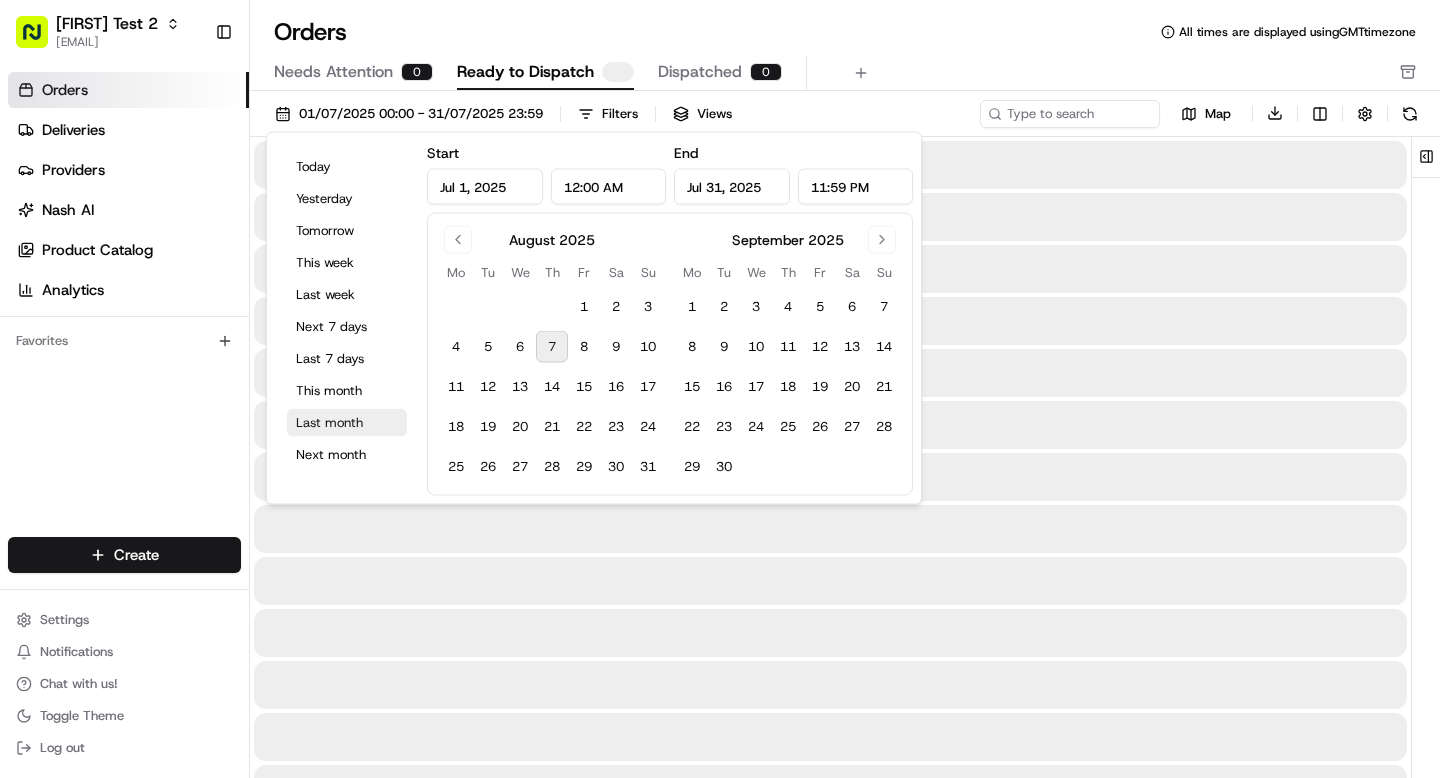 type on "Jul 1, 2025" 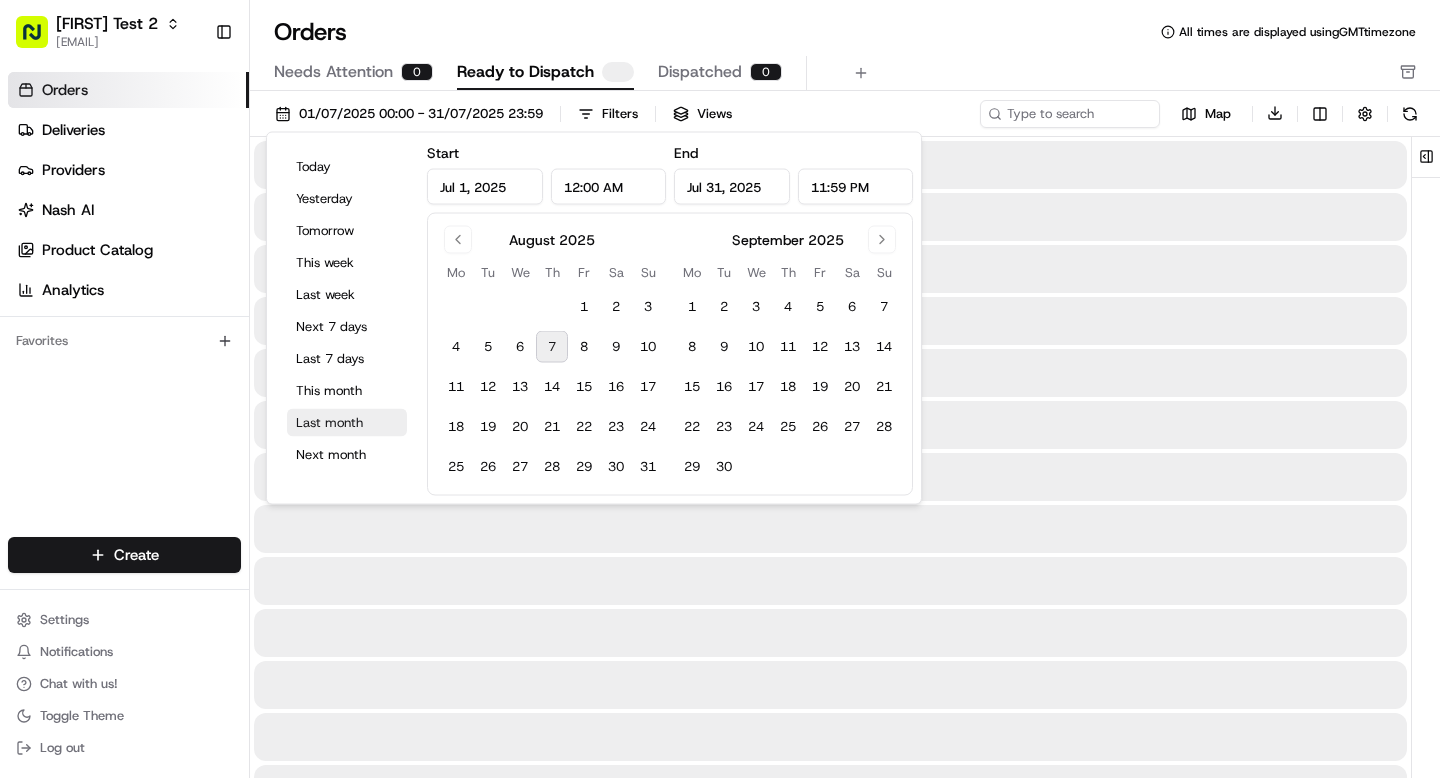 type on "Jul 31, 2025" 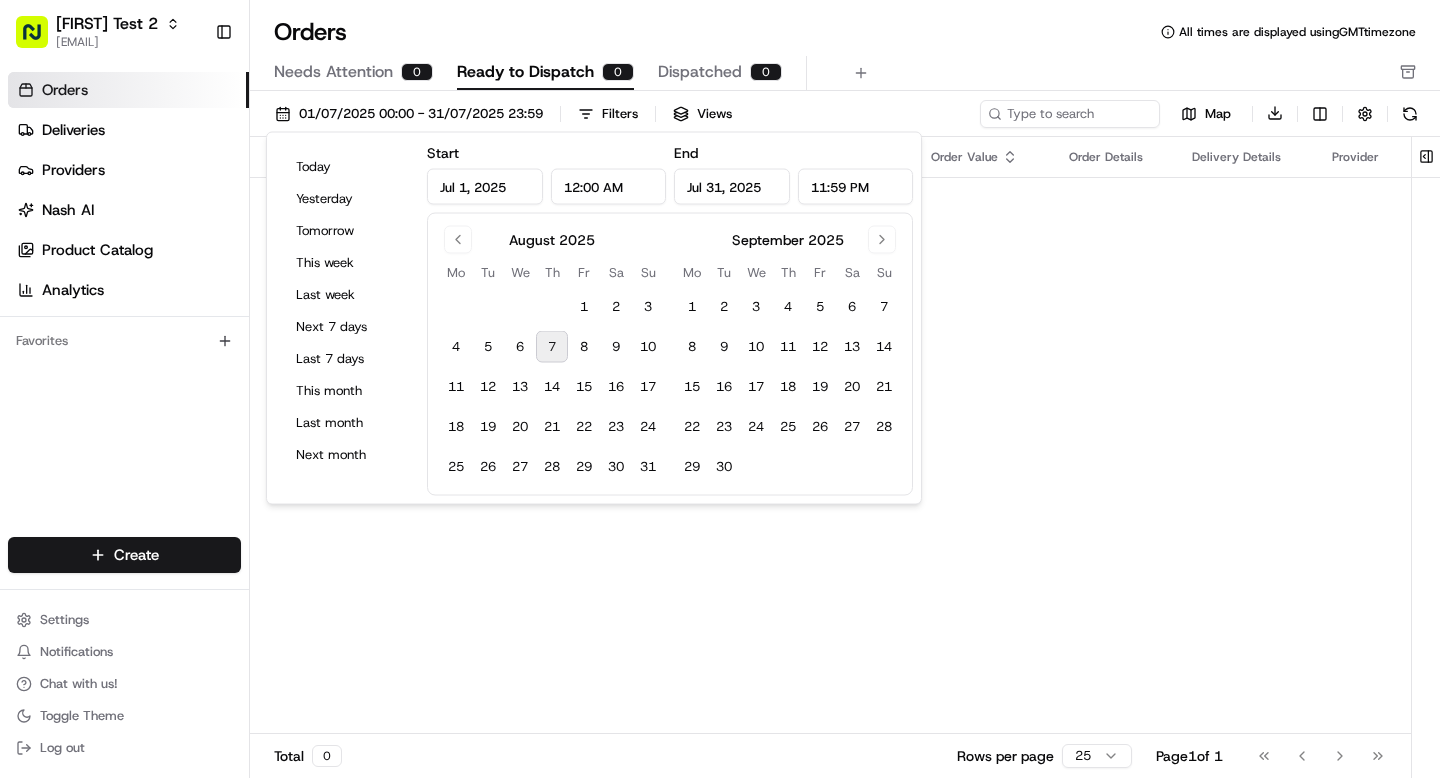 click on "Pickup Location Pickup Time Dropoff Location Dropoff Time Order Value Order Details Delivery Details Provider Actions No results." at bounding box center (890, 436) 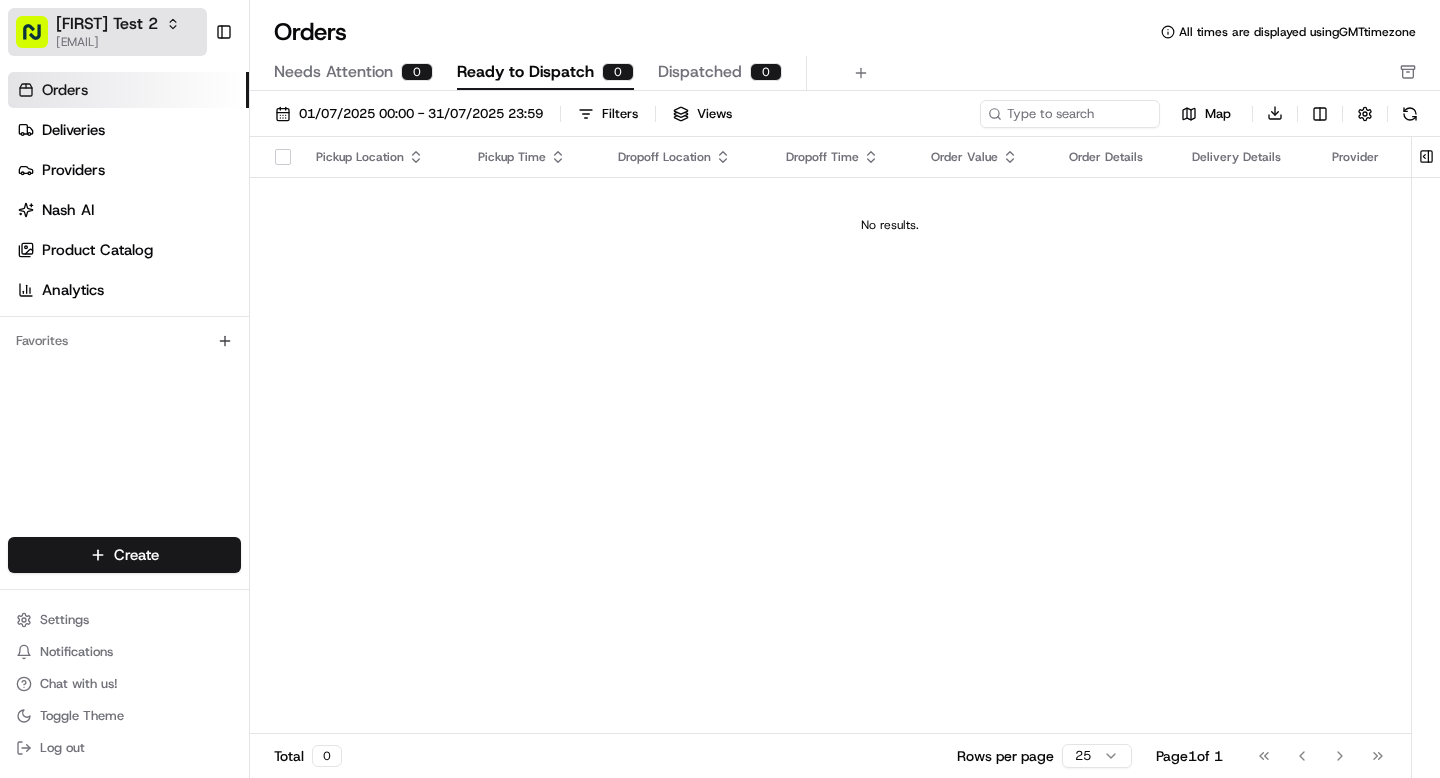 click on "[EMAIL]" at bounding box center (118, 42) 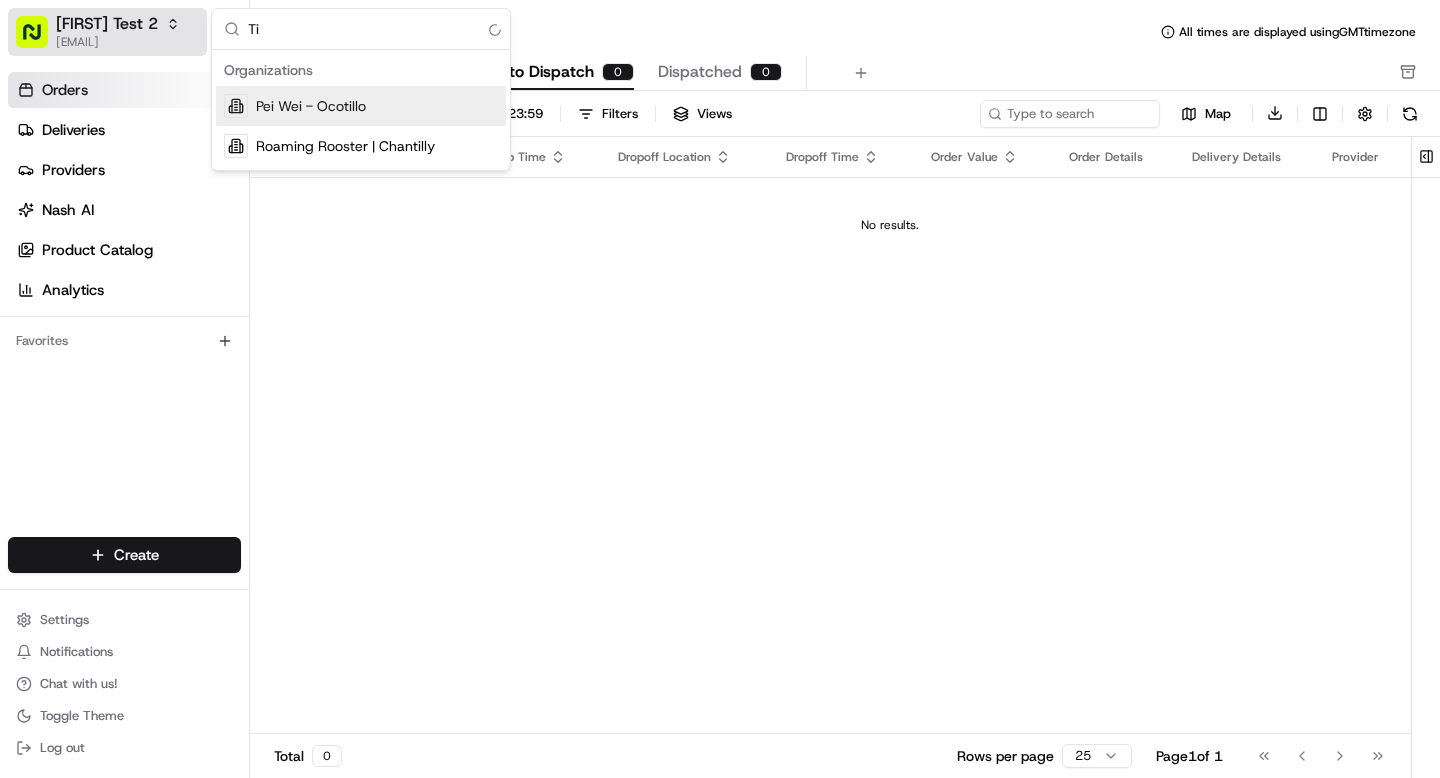 type on "T" 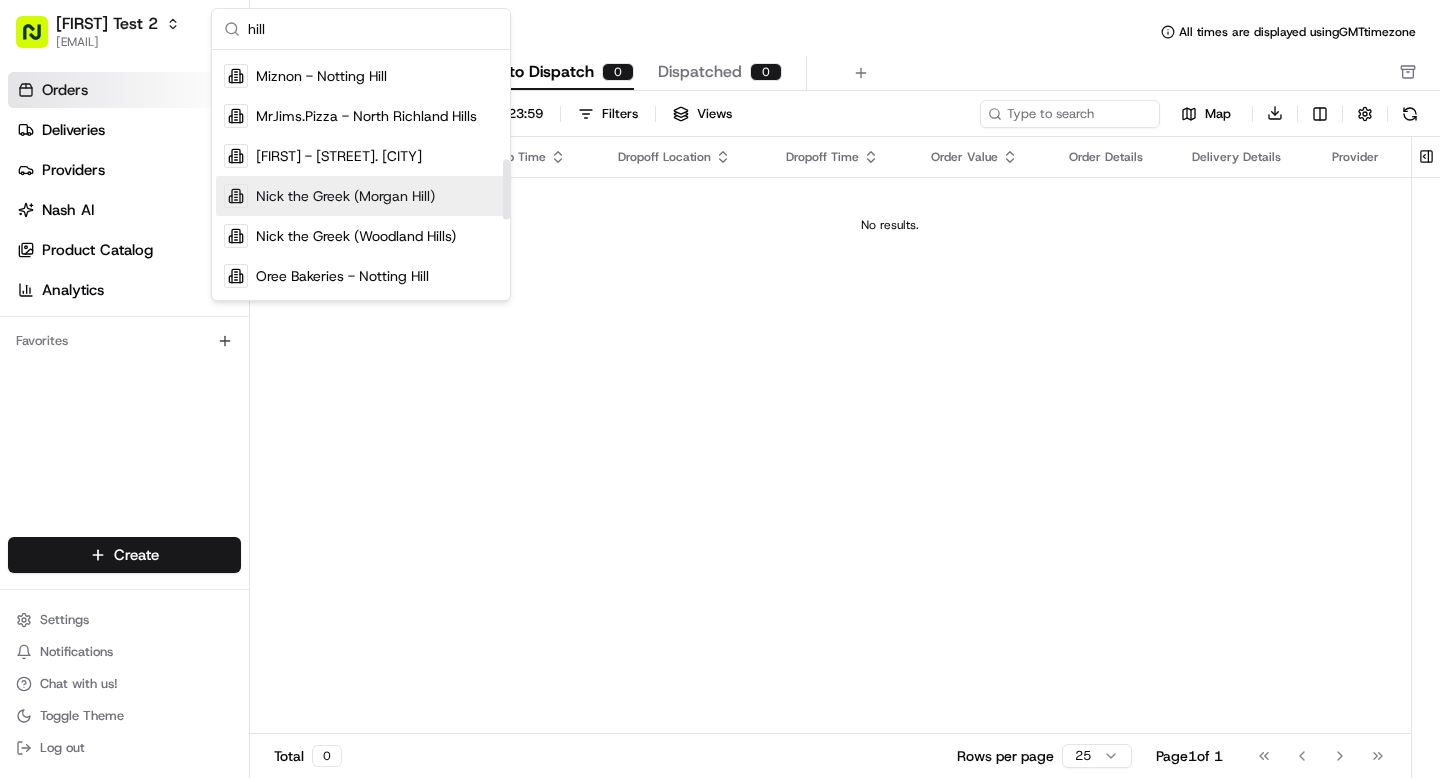 scroll, scrollTop: 0, scrollLeft: 0, axis: both 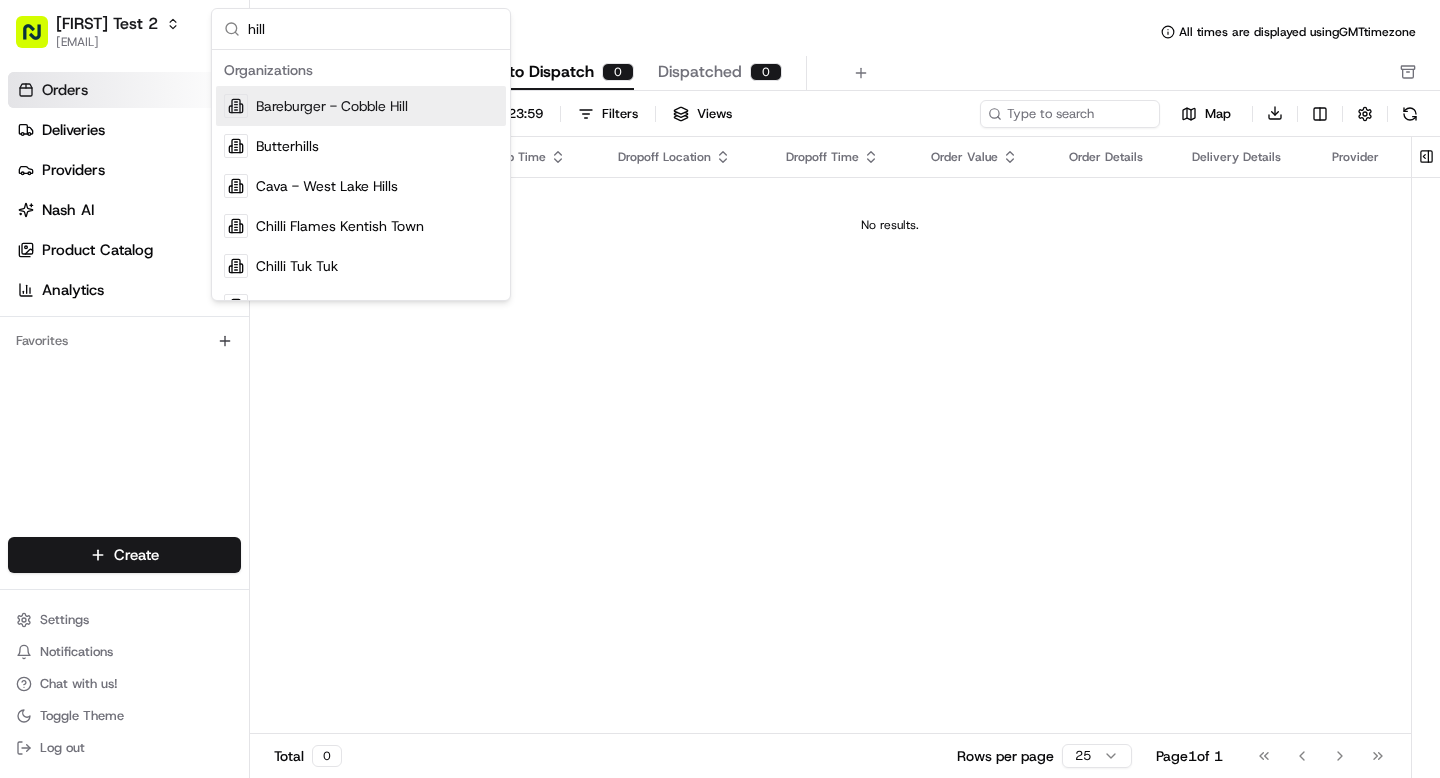 click on "hill" at bounding box center (373, 29) 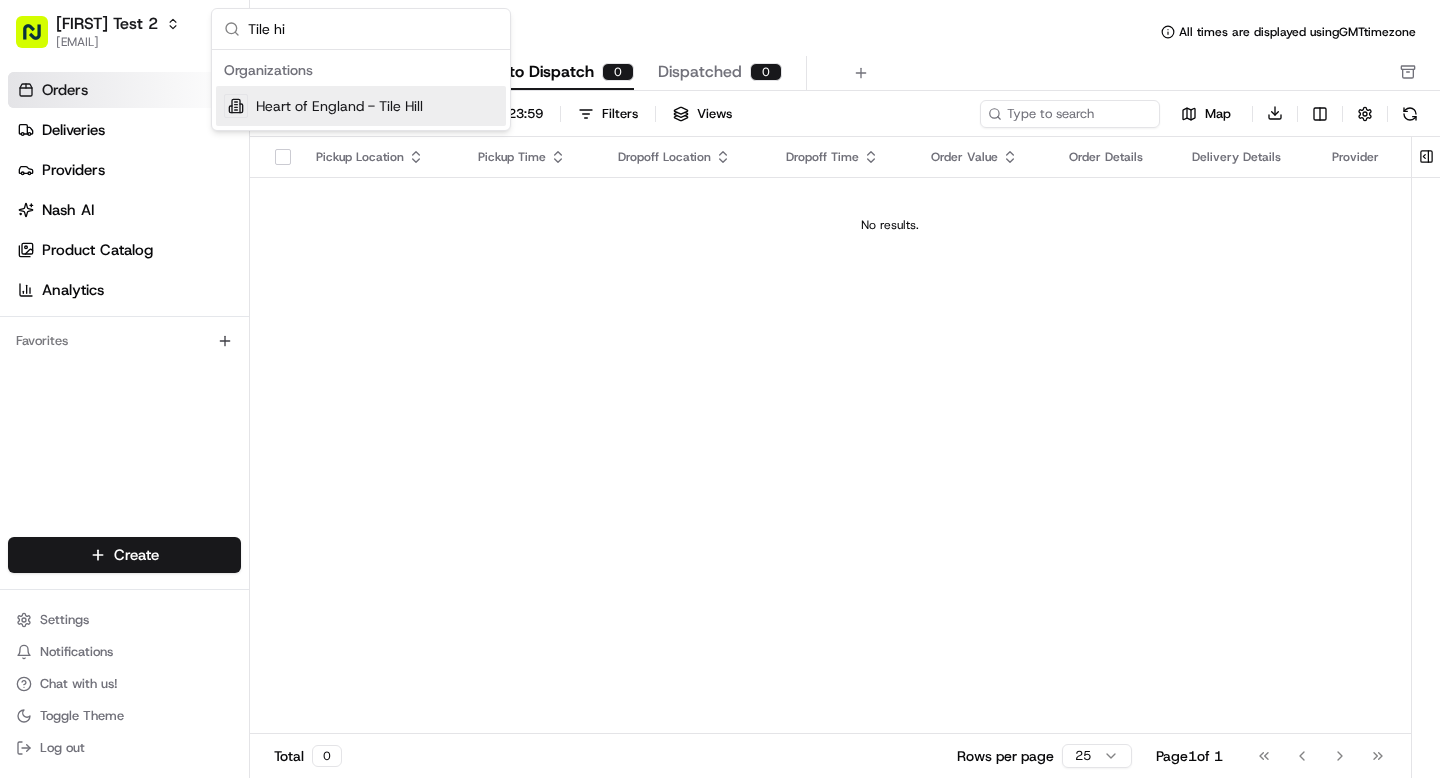 type on "Tile hi" 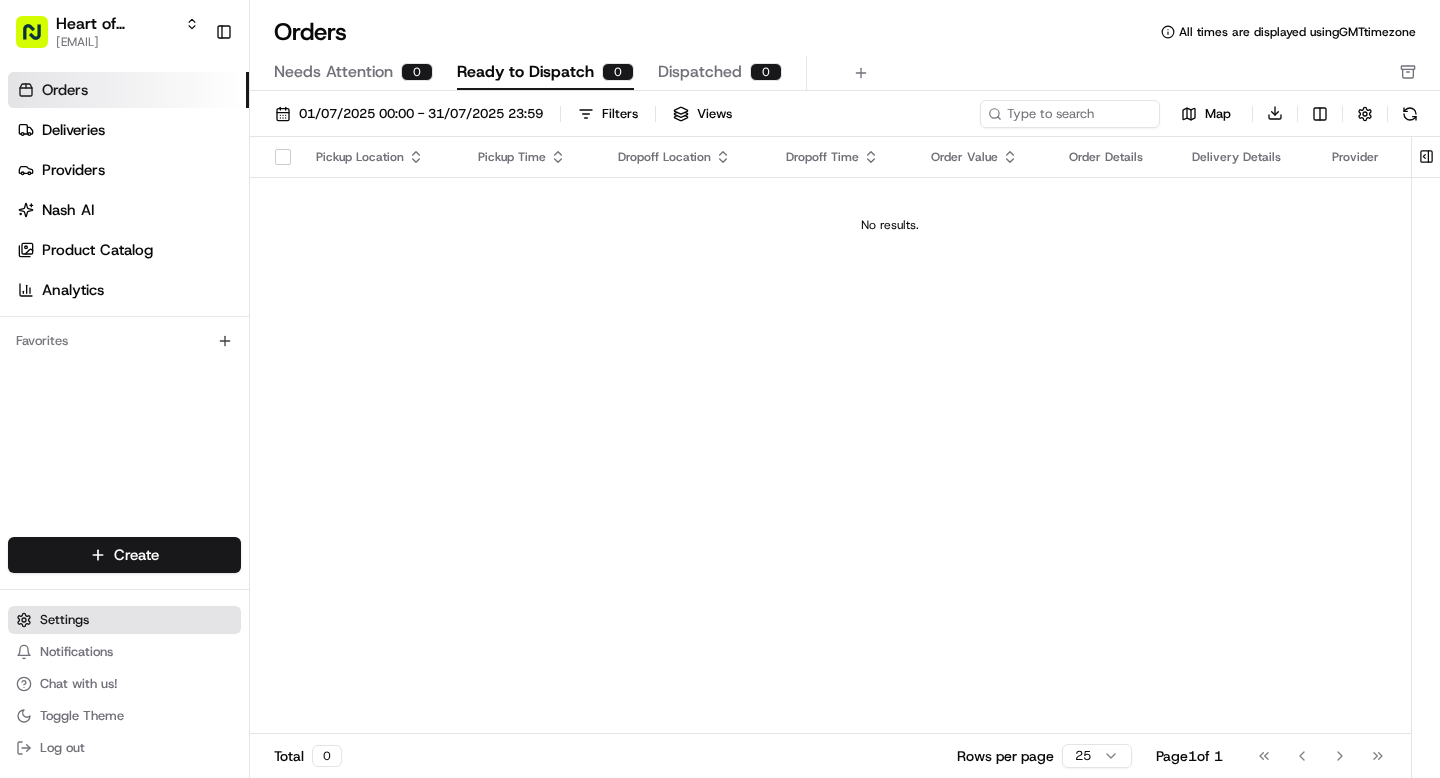 click on "Settings" at bounding box center [64, 620] 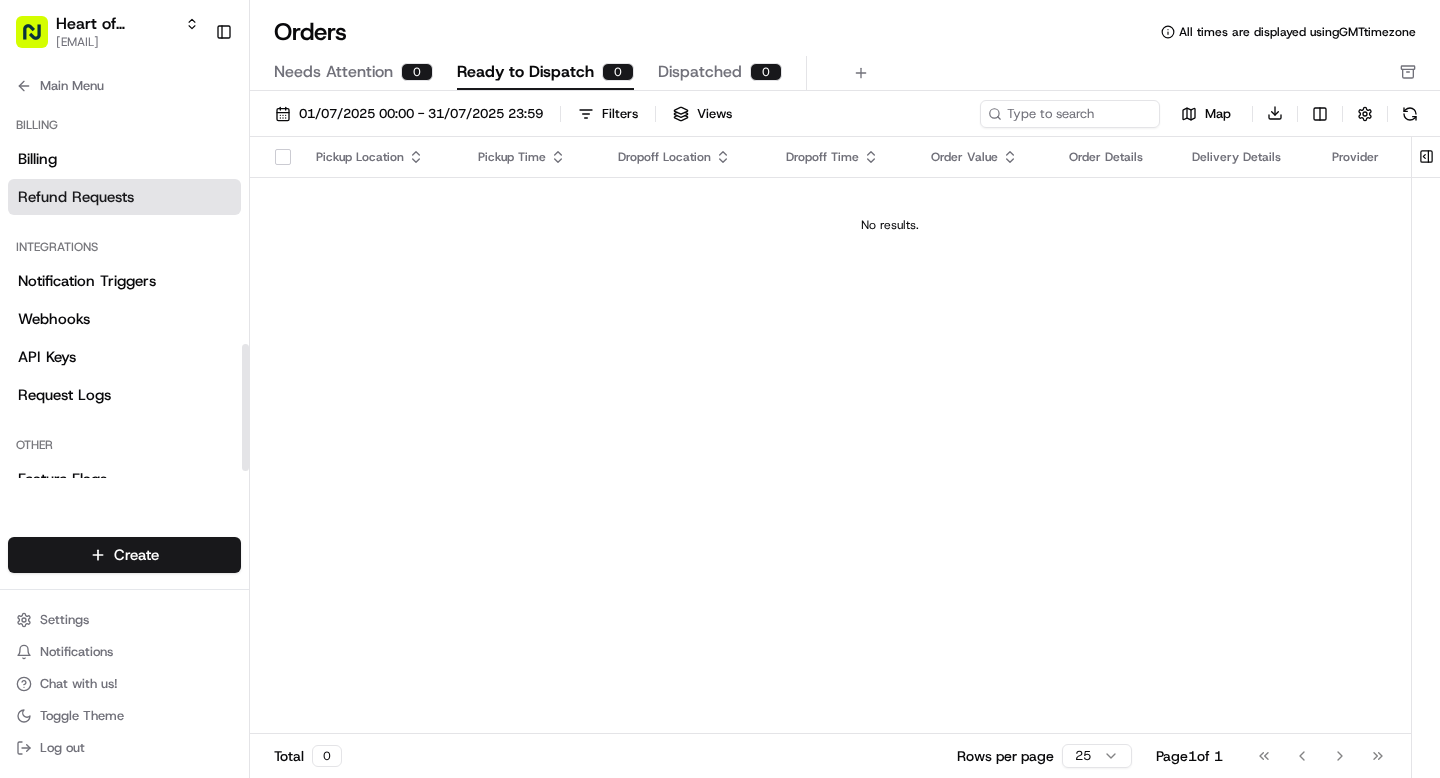 scroll, scrollTop: 729, scrollLeft: 0, axis: vertical 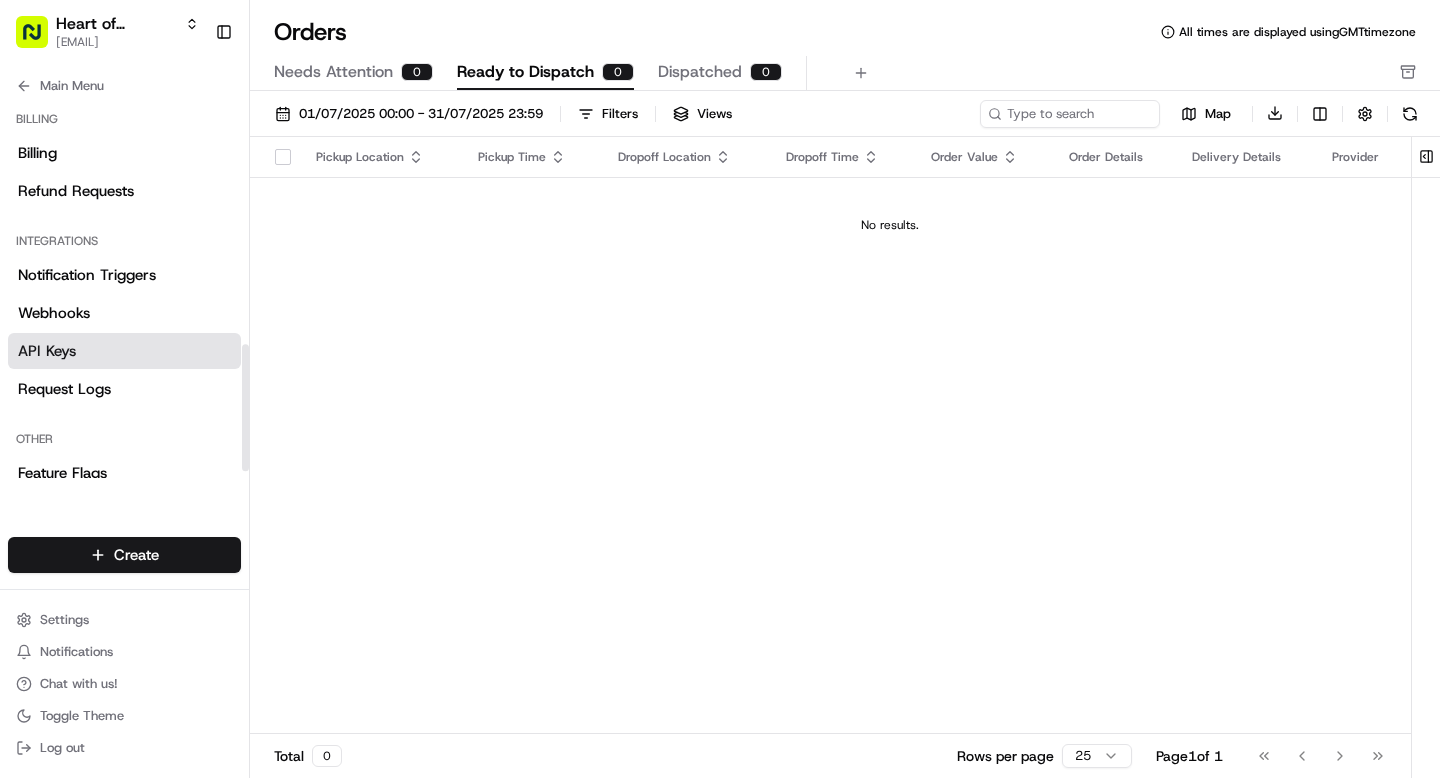 click on "API Keys" at bounding box center [47, 351] 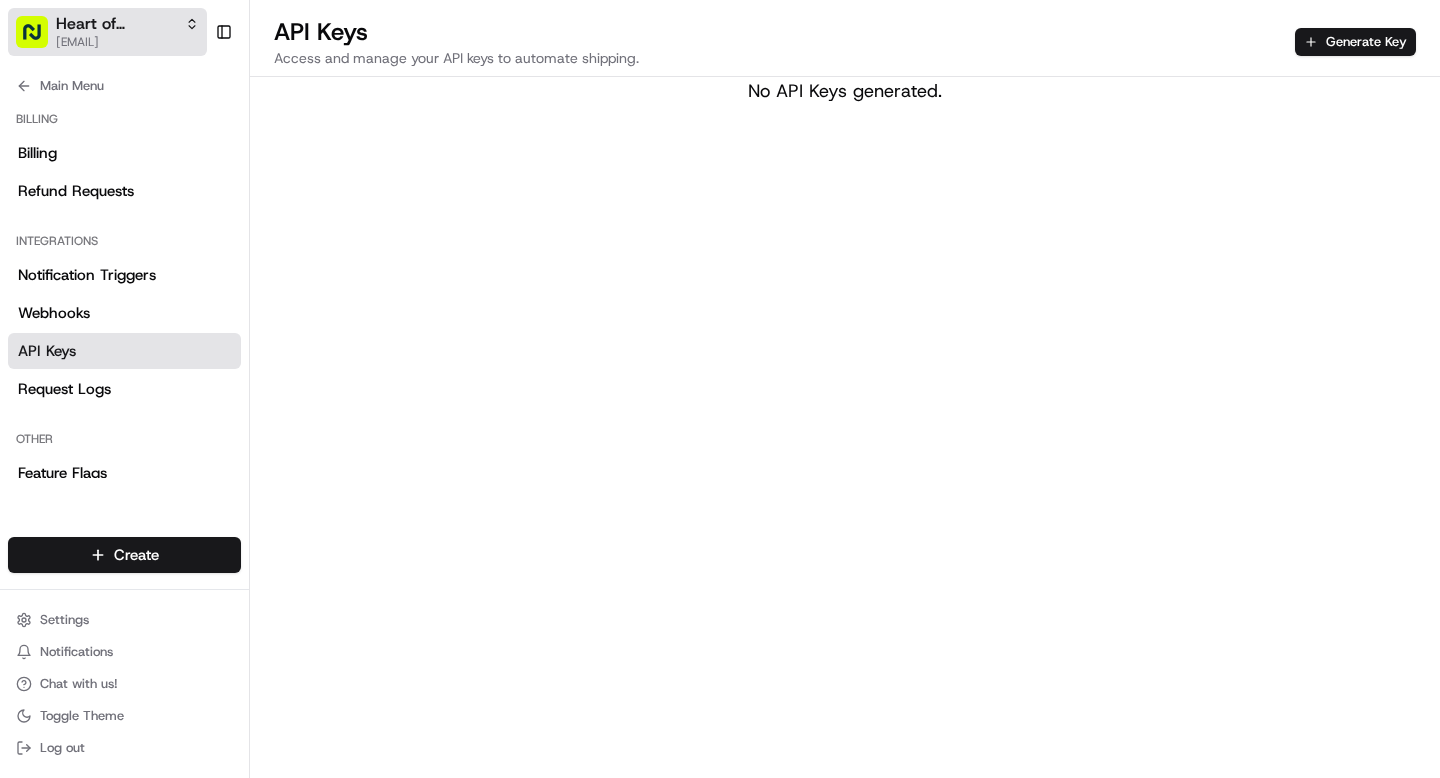 click on "[EMAIL]" at bounding box center (127, 42) 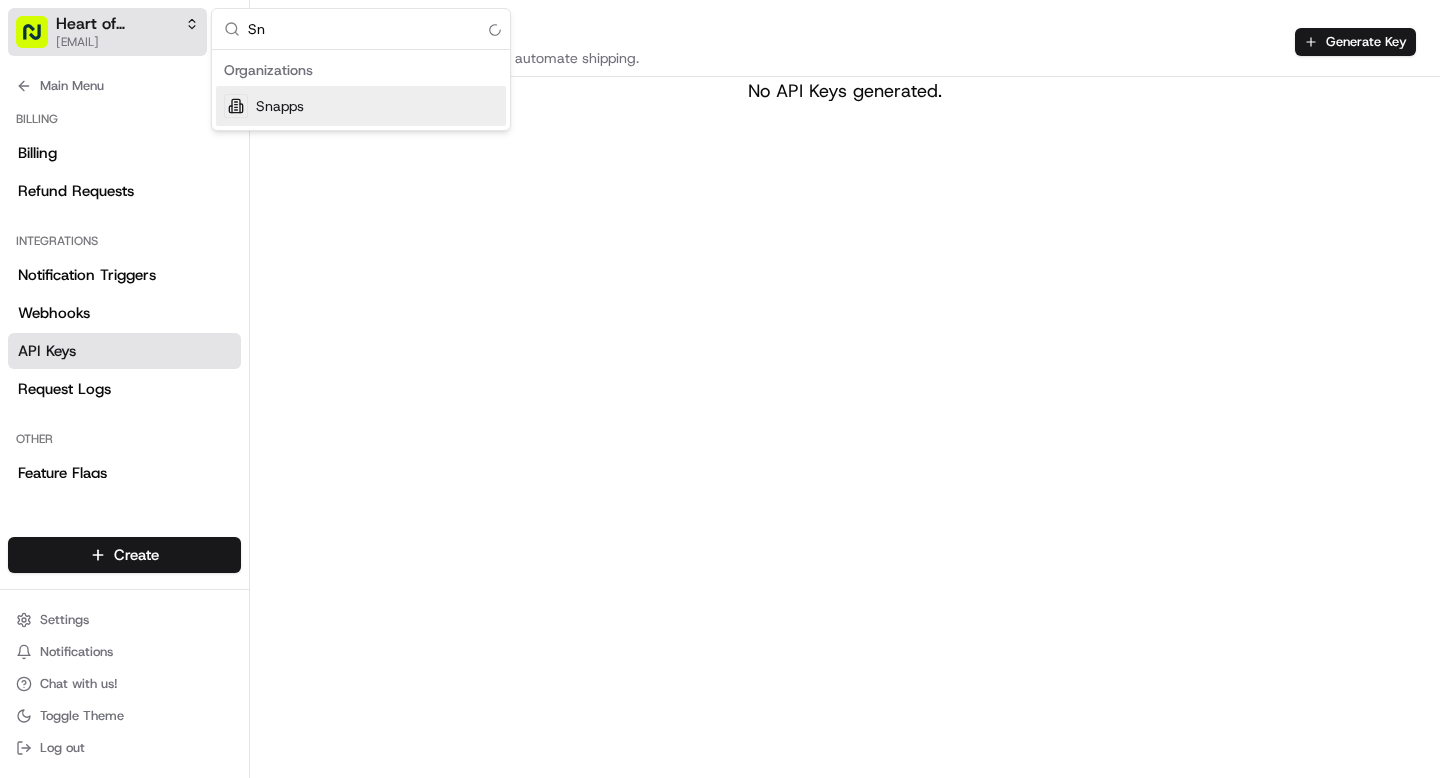 type on "S" 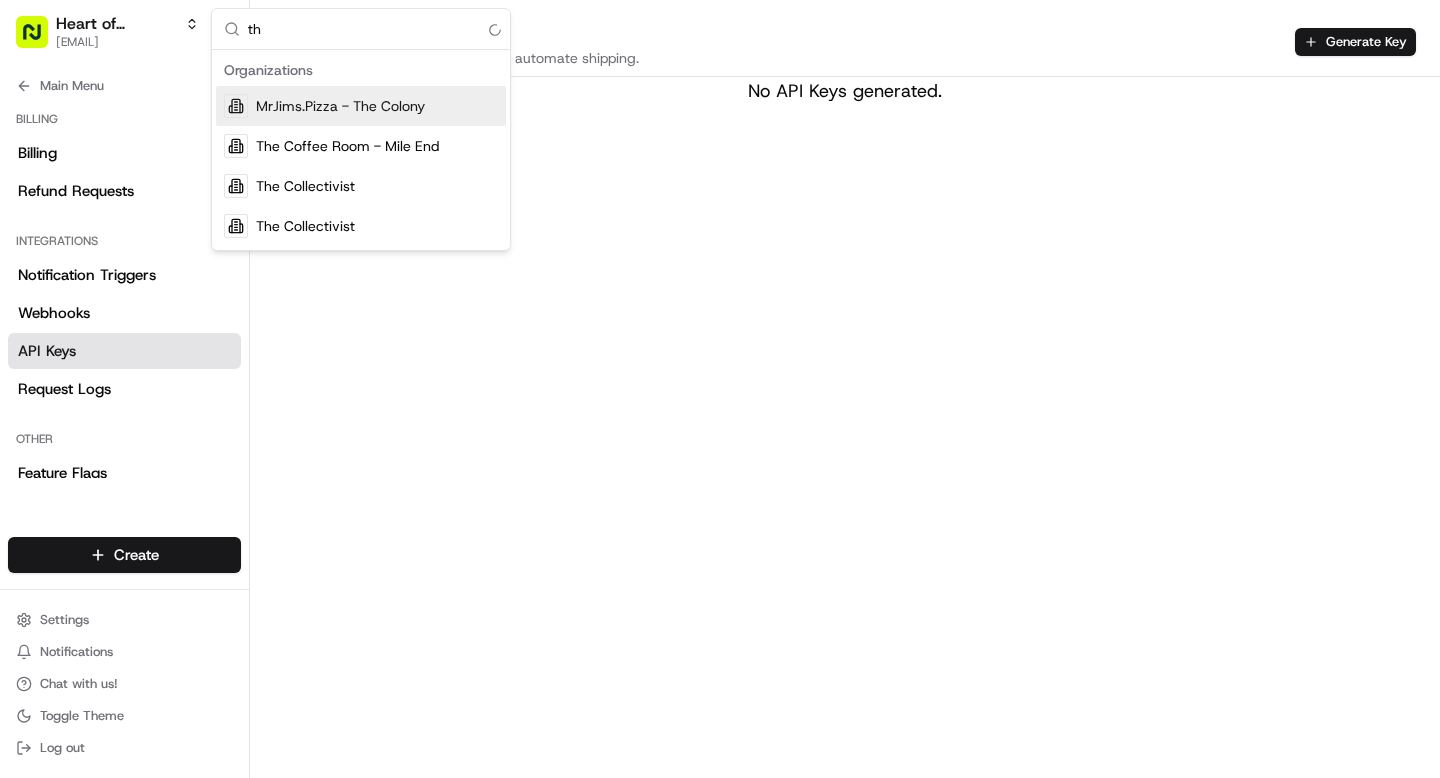type on "t" 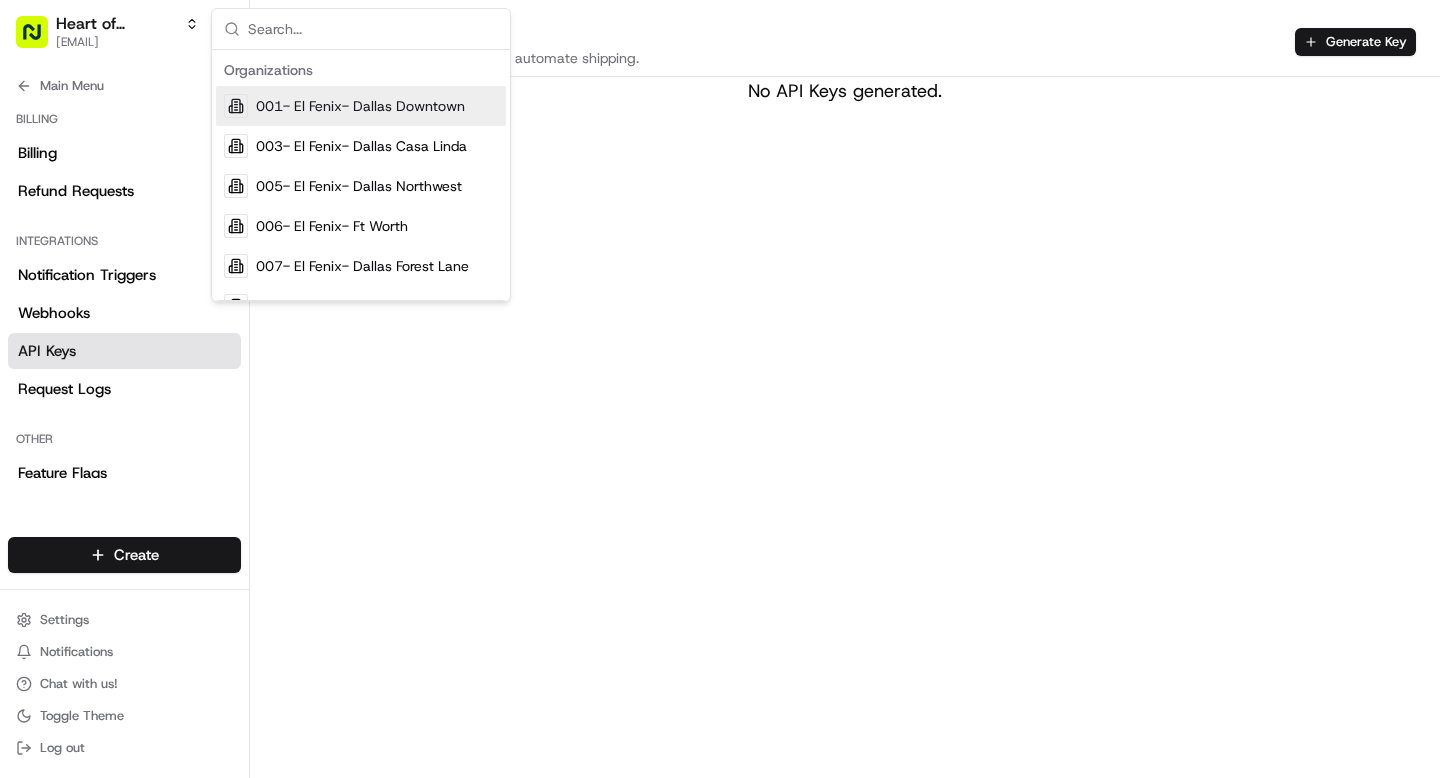 type 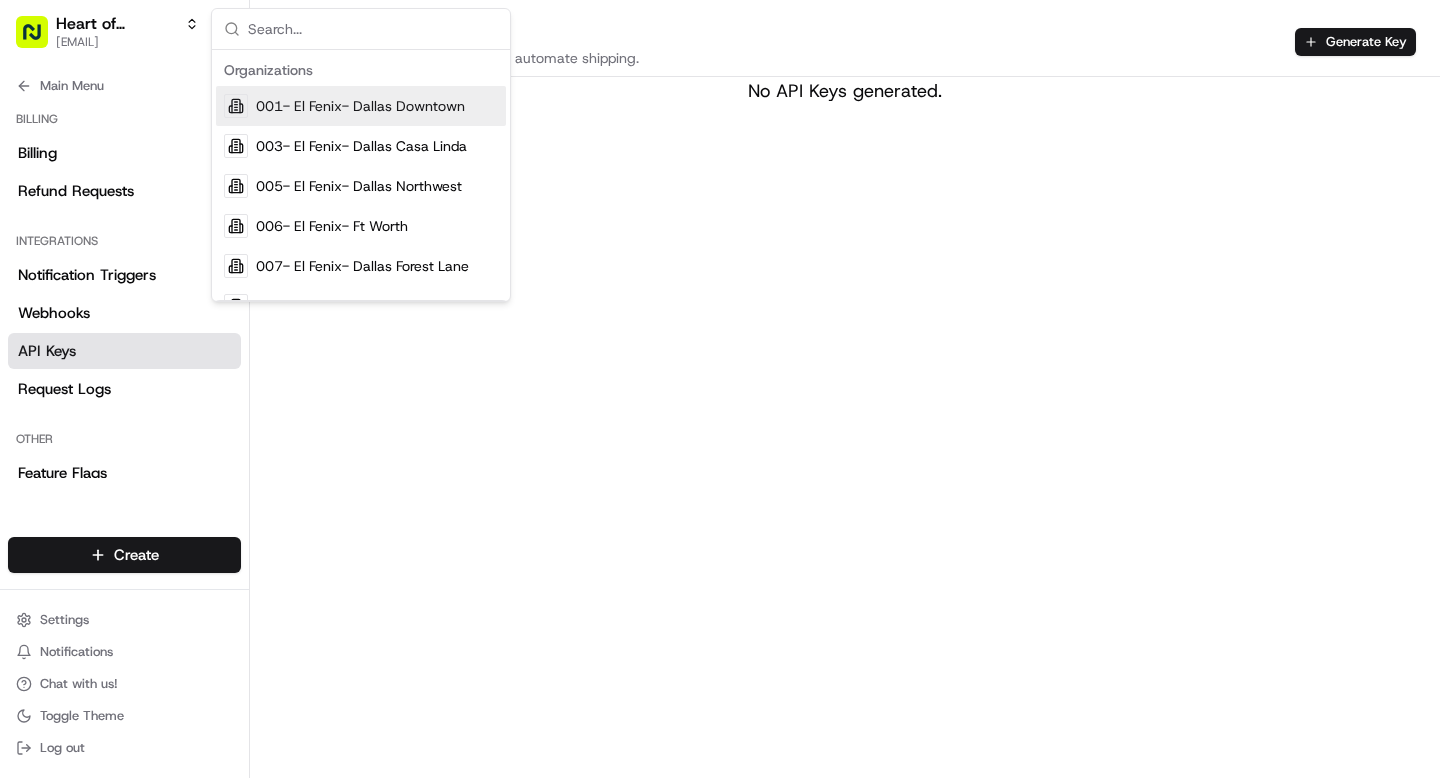 click on "API Keys Access and manage your API keys to automate shipping. Generate Key No API Keys generated." at bounding box center (845, 389) 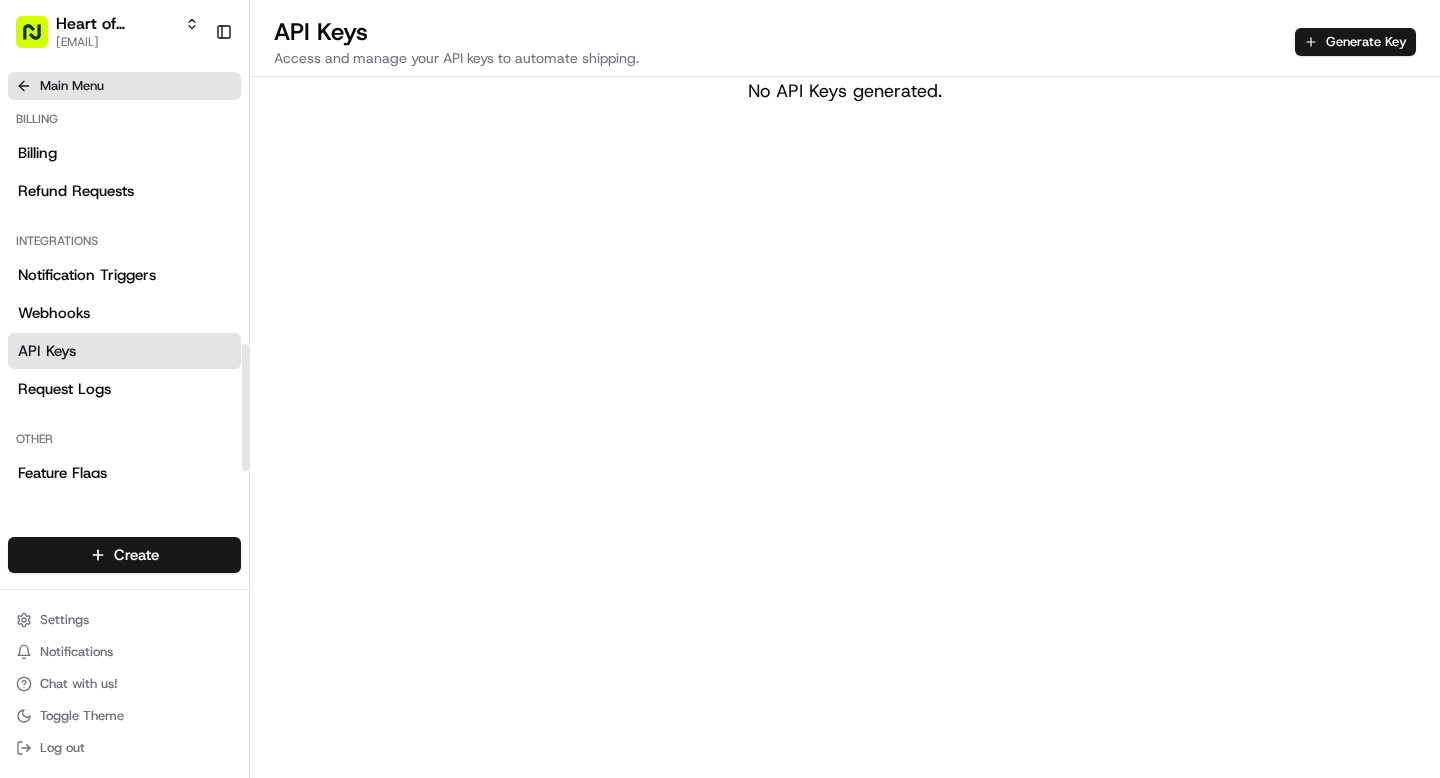 click 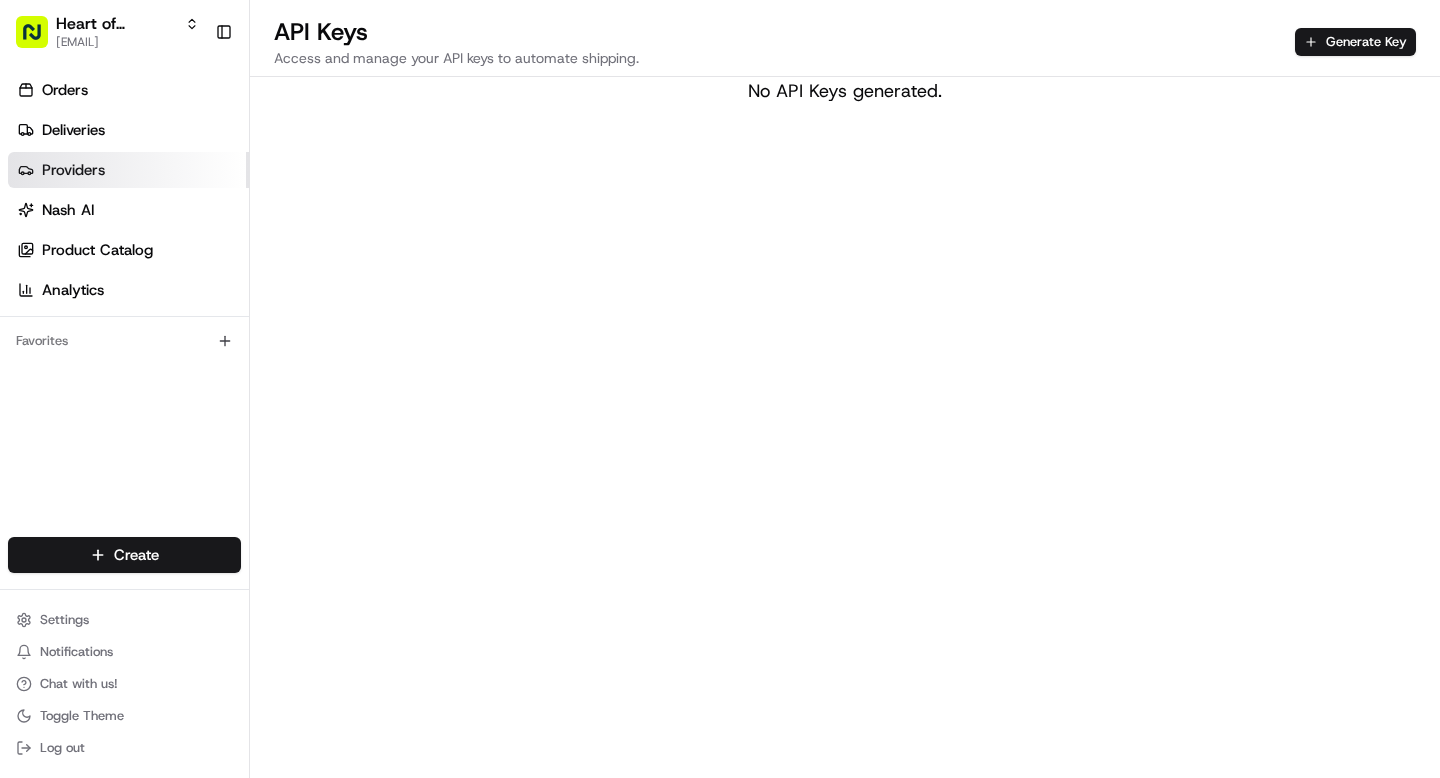 click on "Providers" at bounding box center [73, 170] 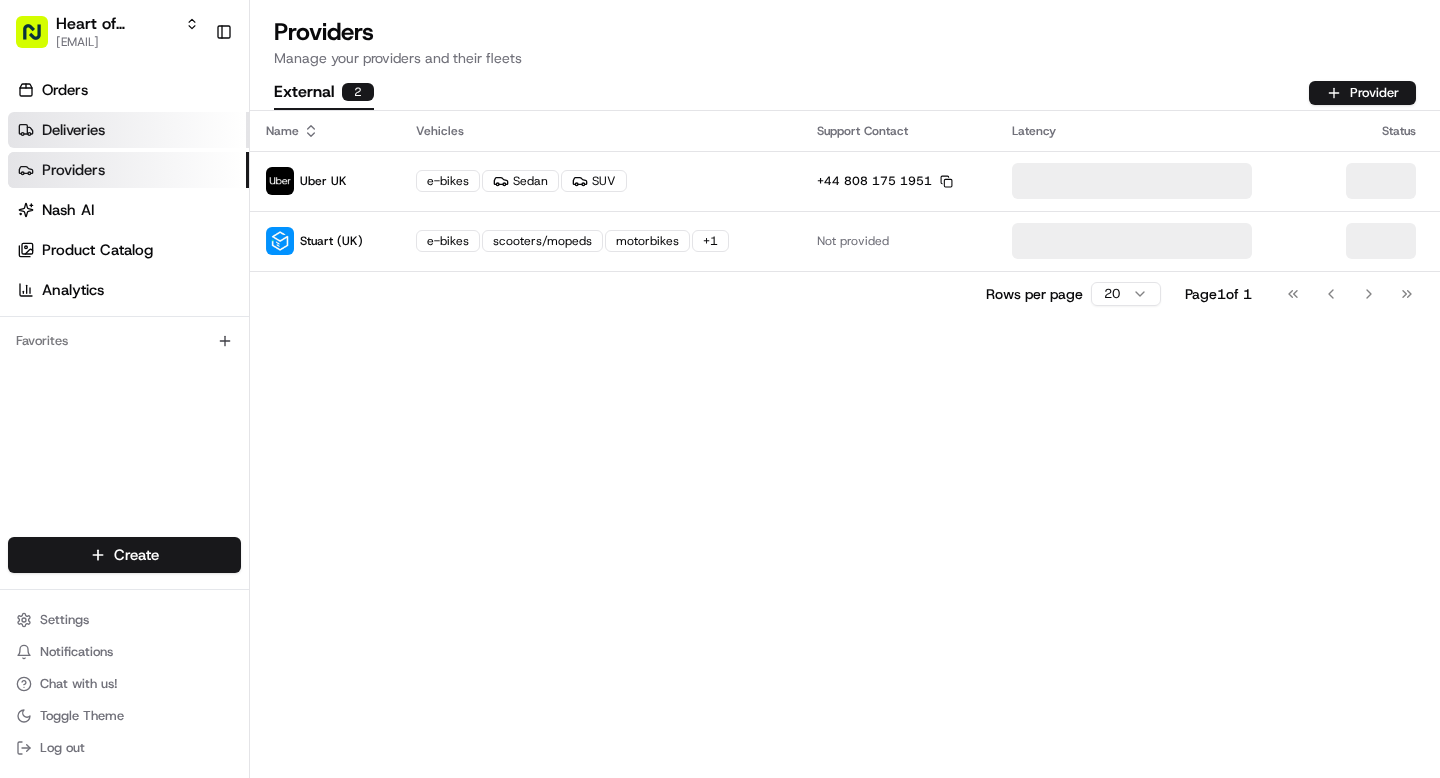 click on "Deliveries" at bounding box center [73, 130] 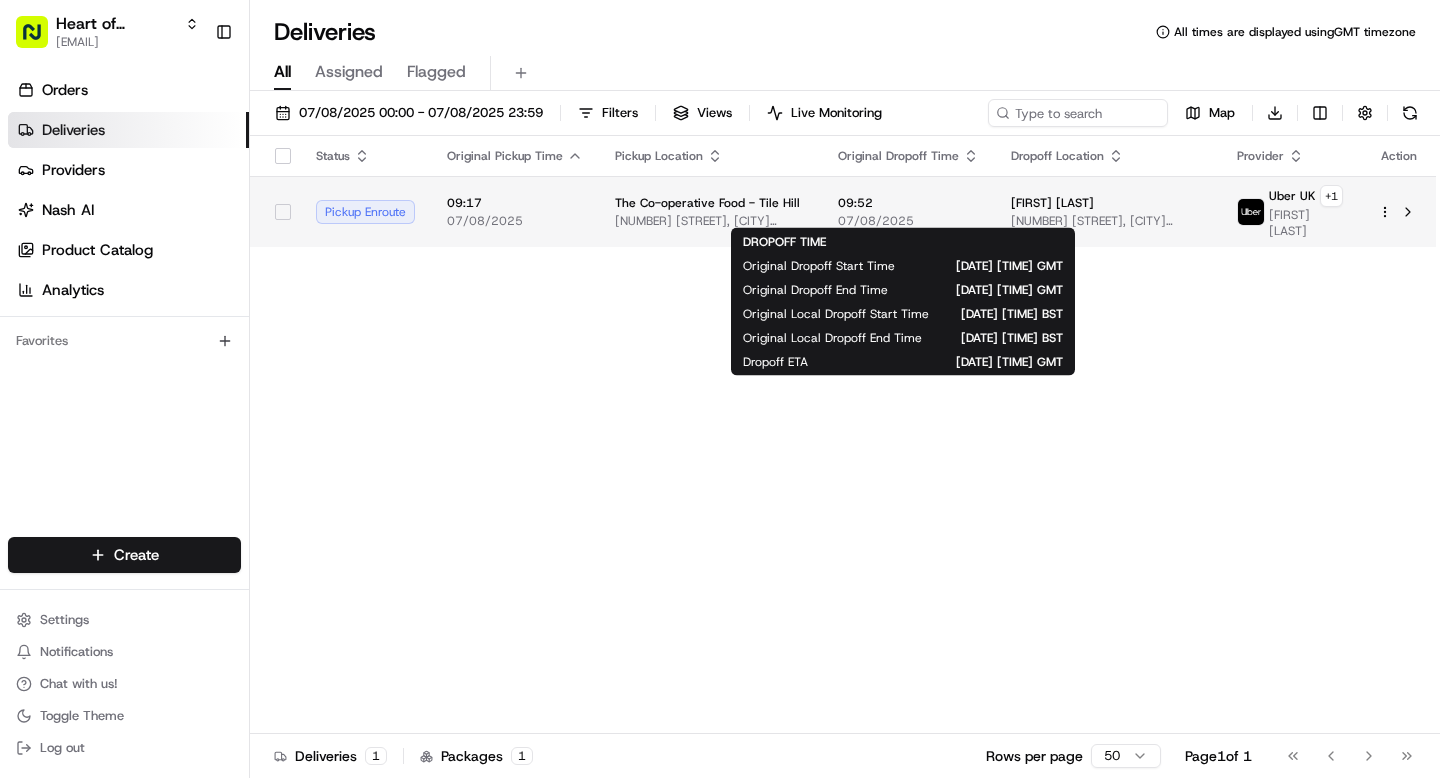 click on "07/08/2025" at bounding box center [908, 221] 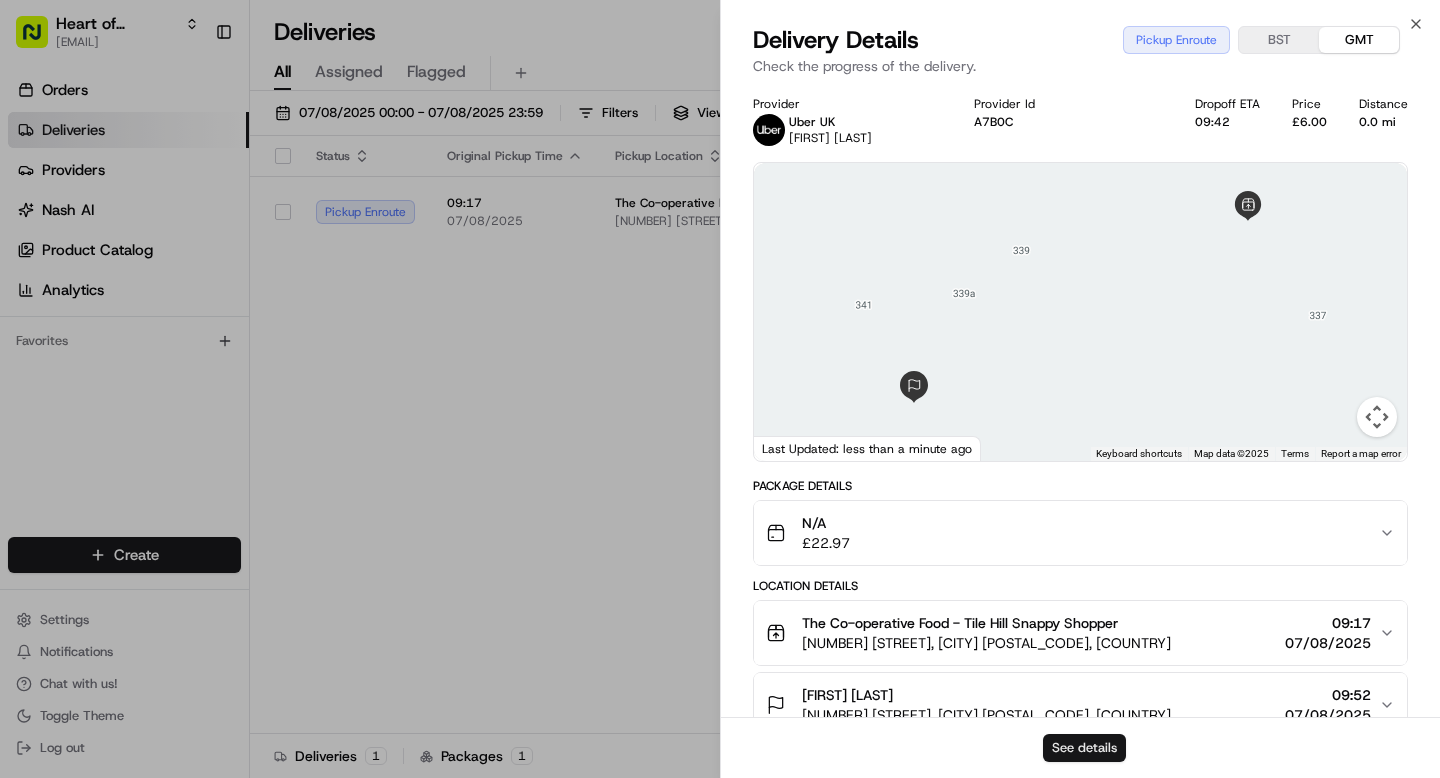 click on "See details" at bounding box center [1084, 748] 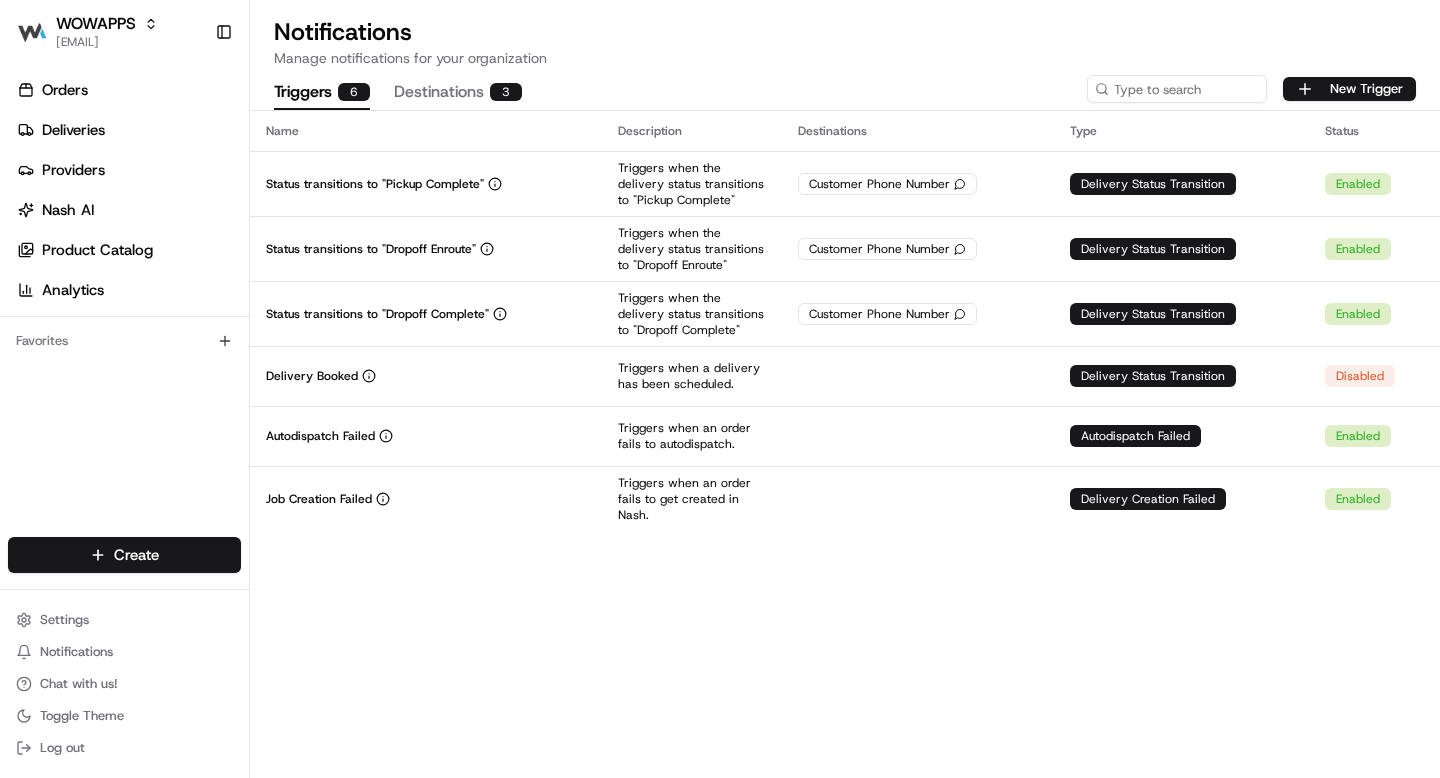scroll, scrollTop: 0, scrollLeft: 0, axis: both 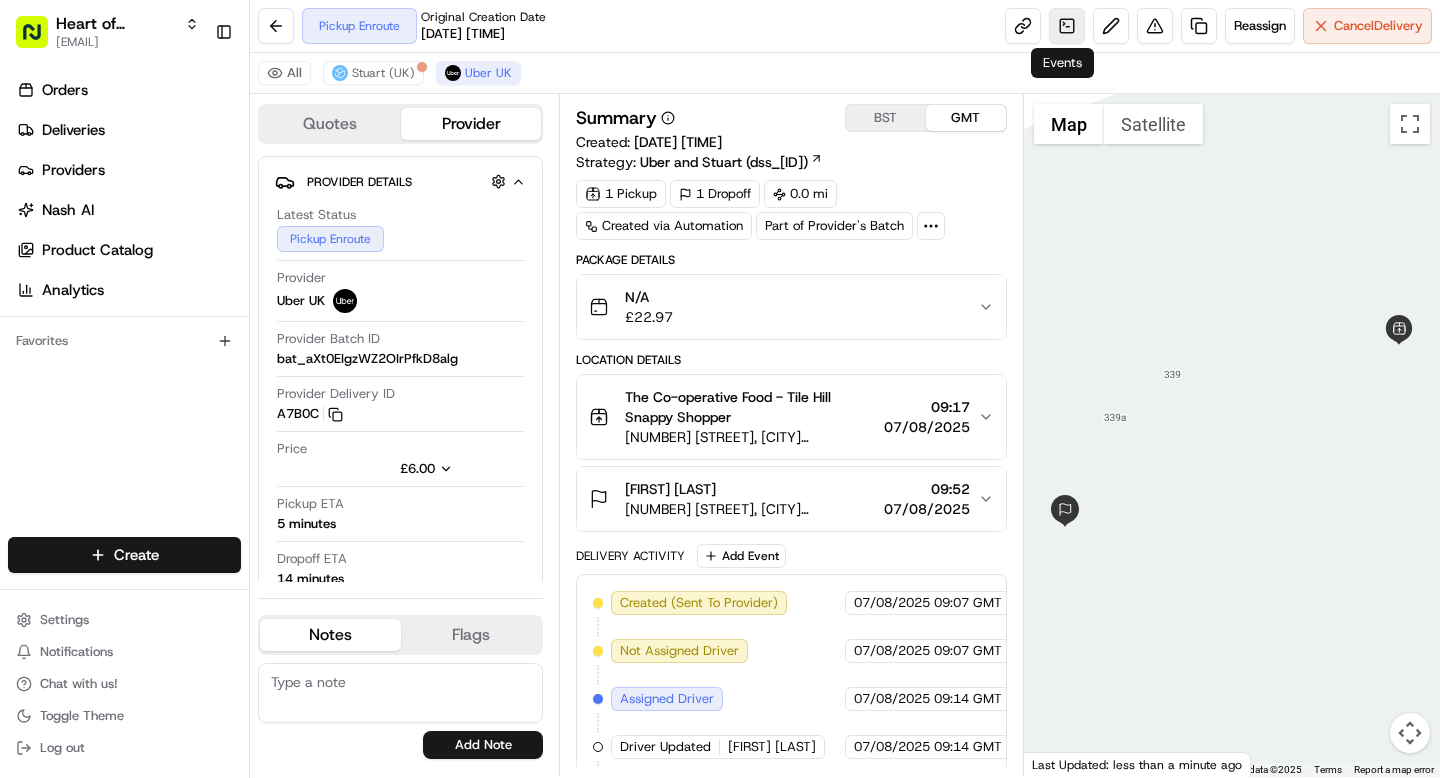 click at bounding box center [1067, 26] 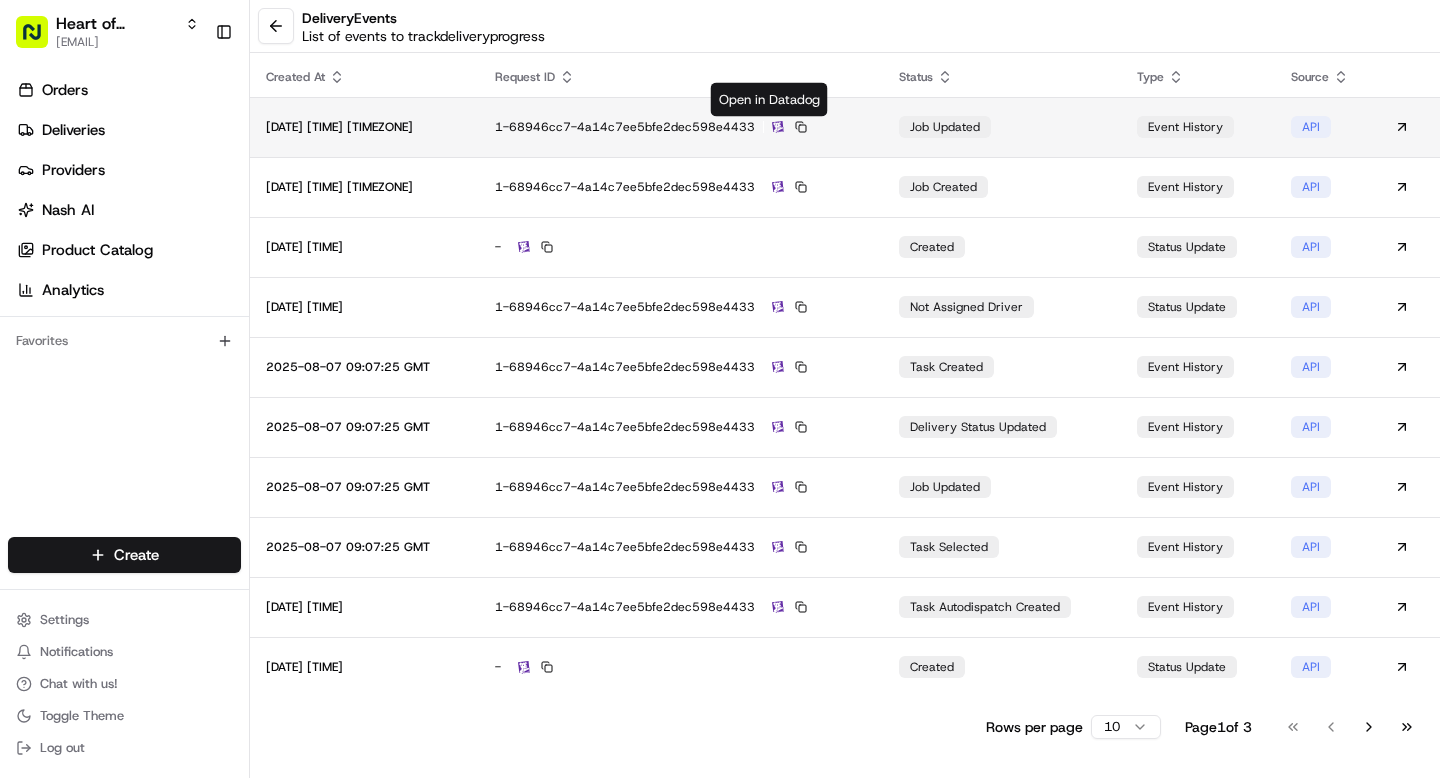 click at bounding box center [778, 127] 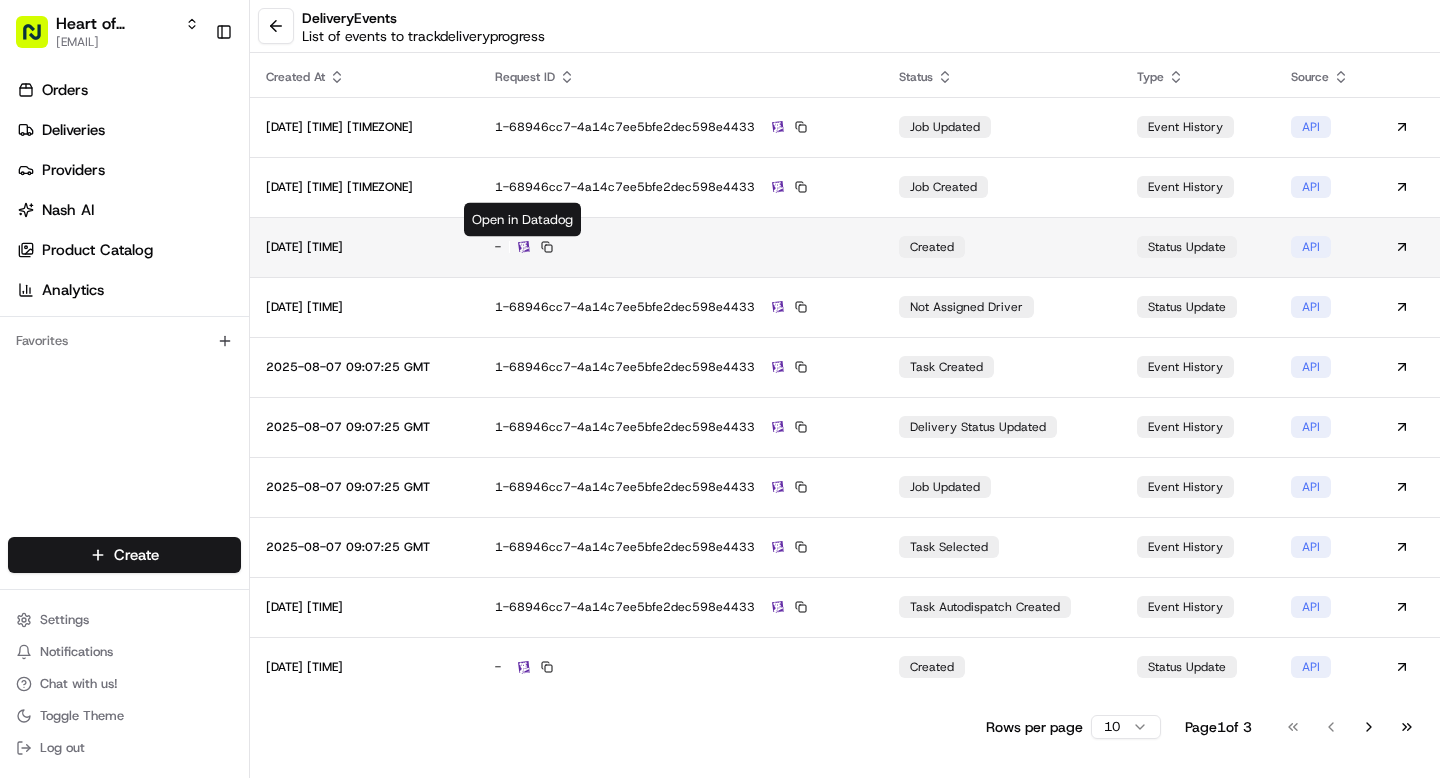 click at bounding box center (524, 247) 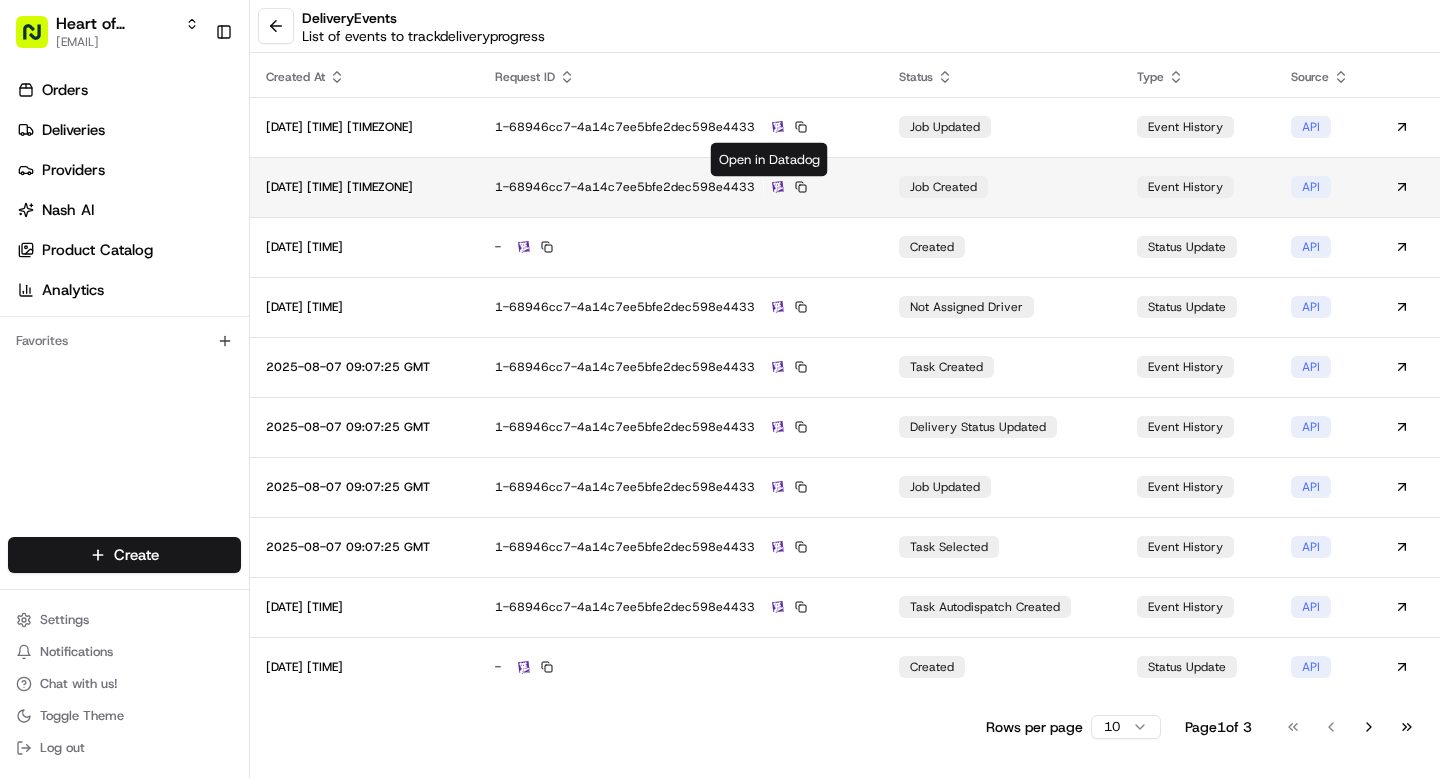 click at bounding box center (778, 187) 